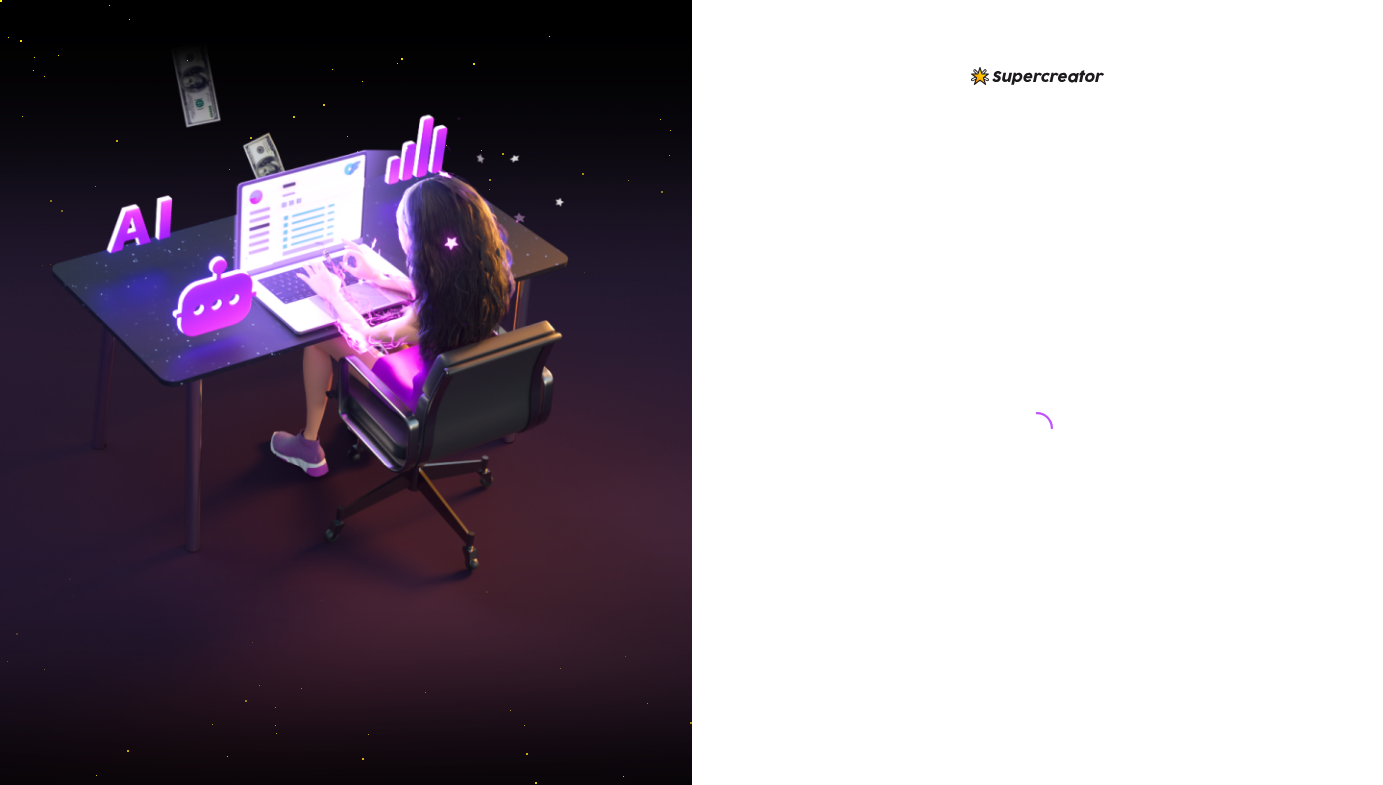 scroll, scrollTop: 0, scrollLeft: 0, axis: both 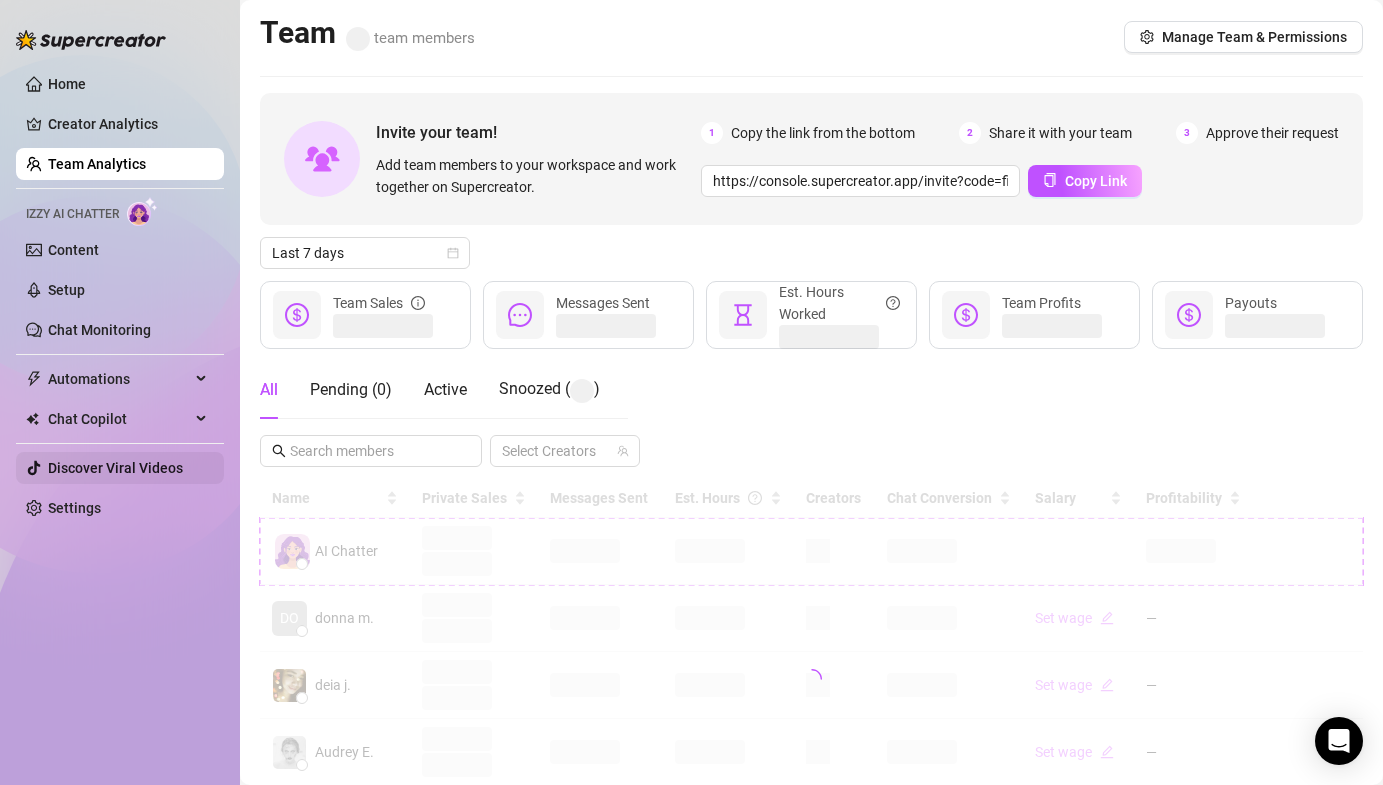 drag, startPoint x: 110, startPoint y: 505, endPoint x: 195, endPoint y: 468, distance: 92.70383 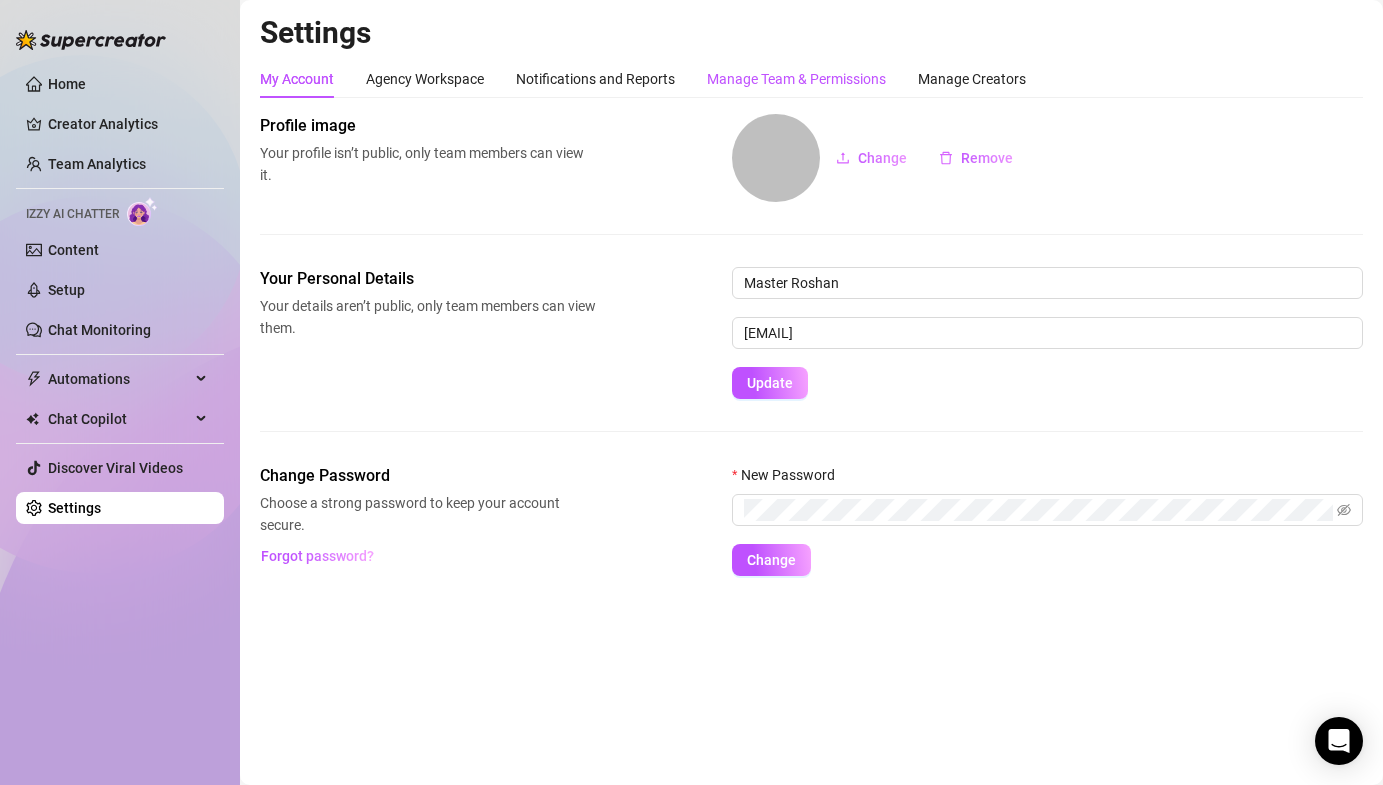 click on "Manage Team & Permissions" at bounding box center (796, 79) 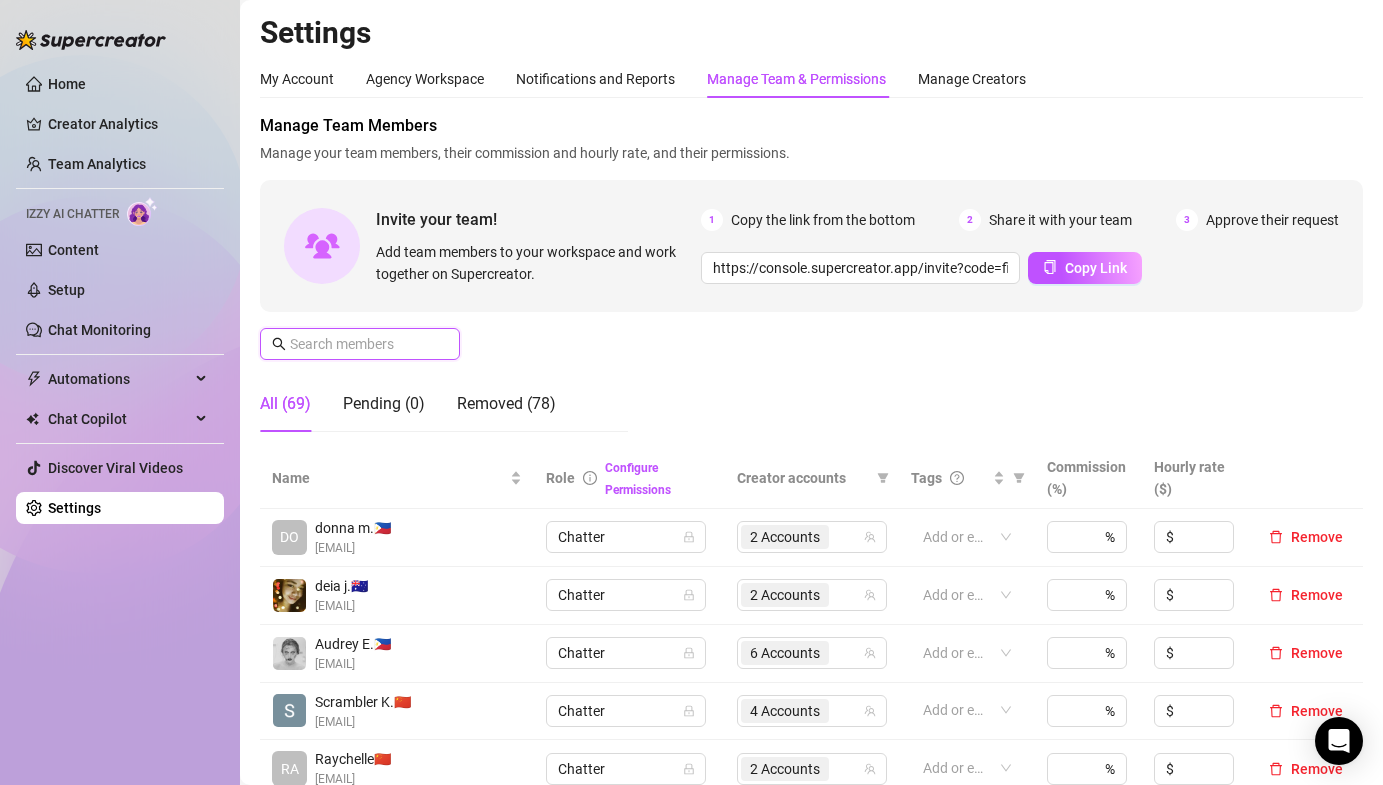 click at bounding box center [361, 344] 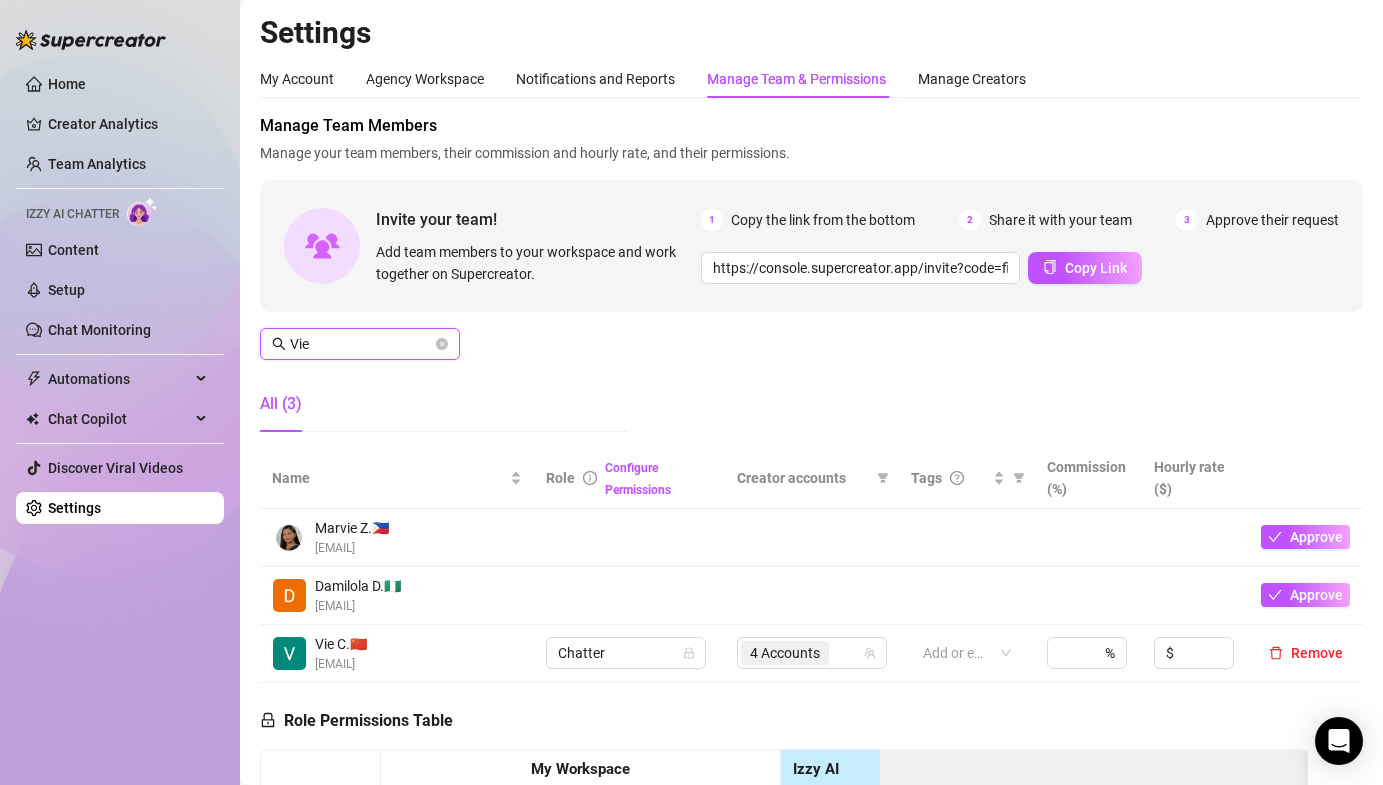 drag, startPoint x: 820, startPoint y: 656, endPoint x: 797, endPoint y: 680, distance: 33.24154 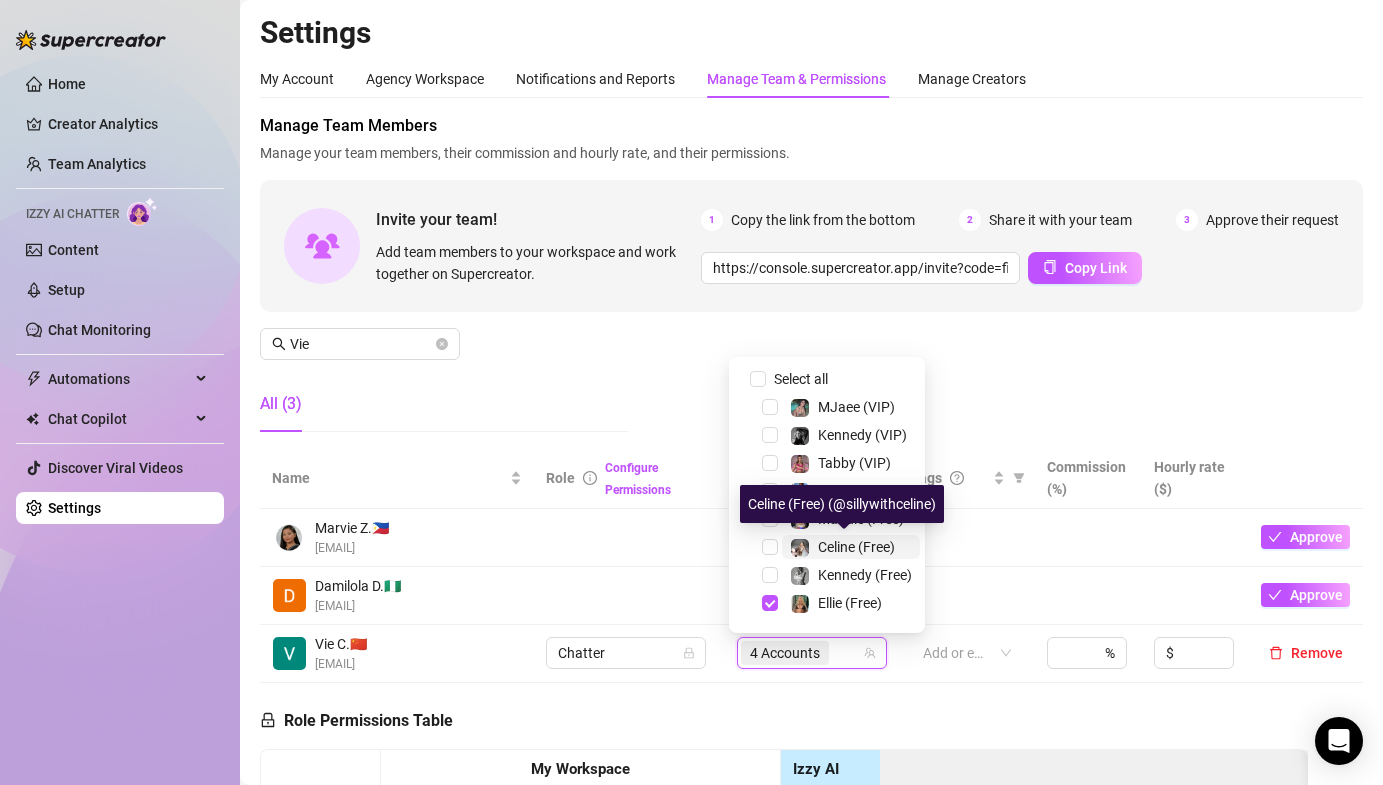 scroll, scrollTop: 360, scrollLeft: 0, axis: vertical 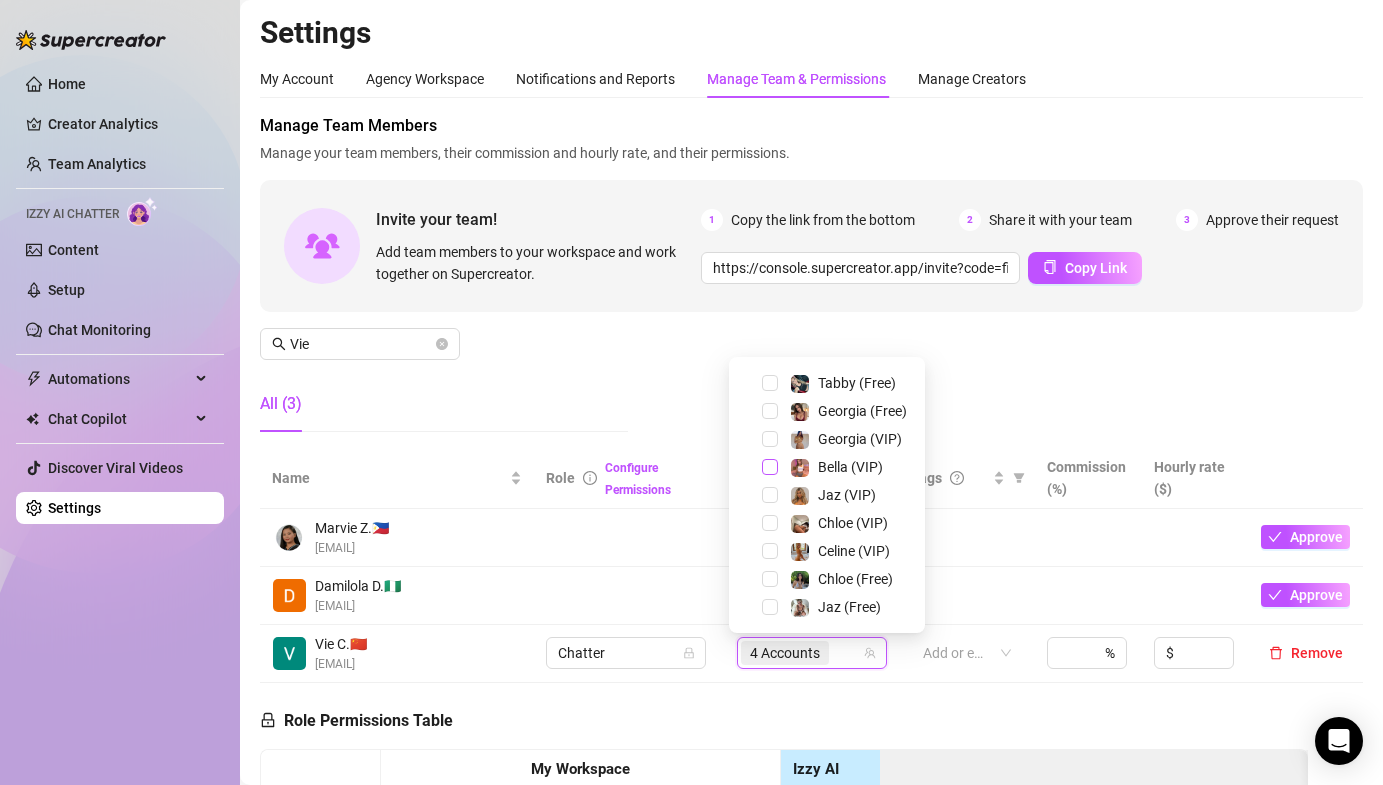 click at bounding box center (770, 467) 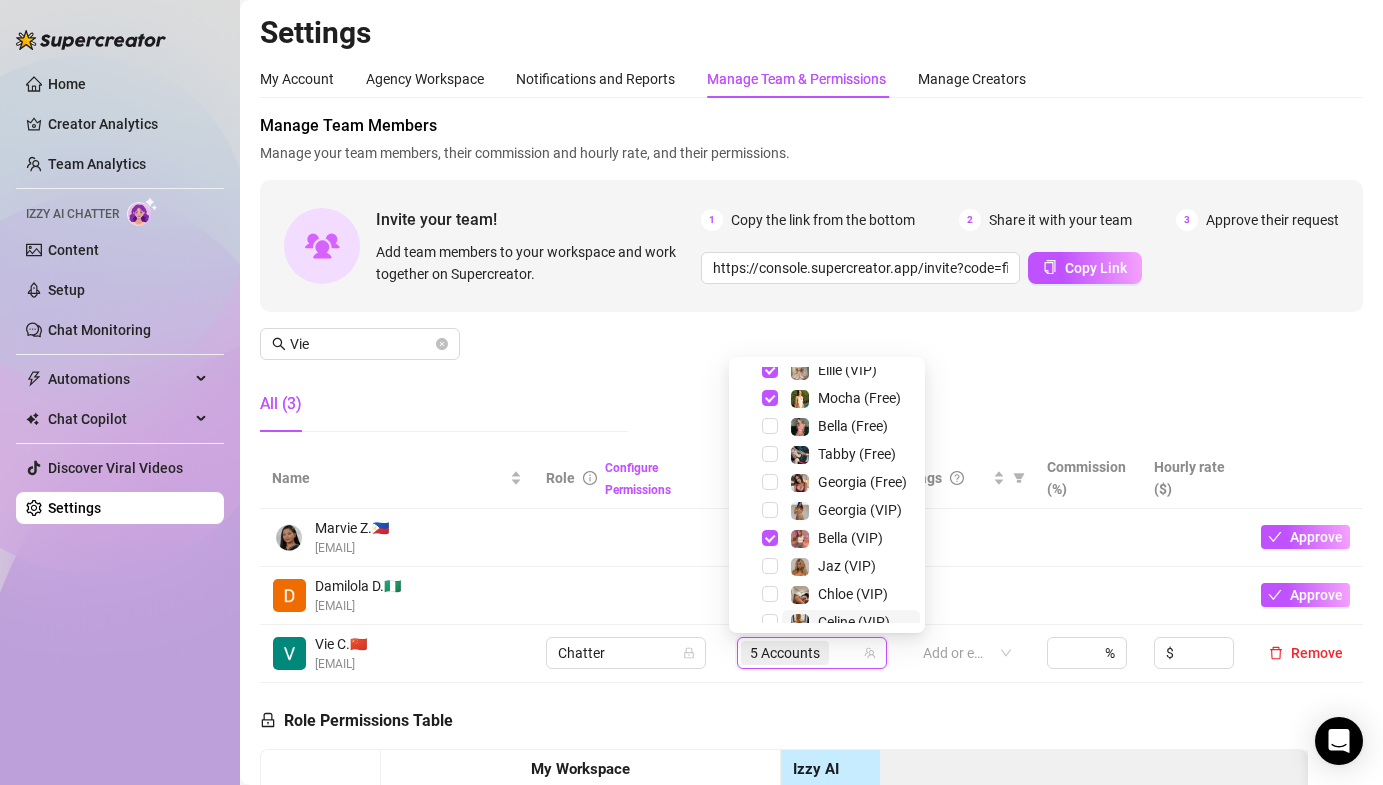 scroll, scrollTop: 273, scrollLeft: 0, axis: vertical 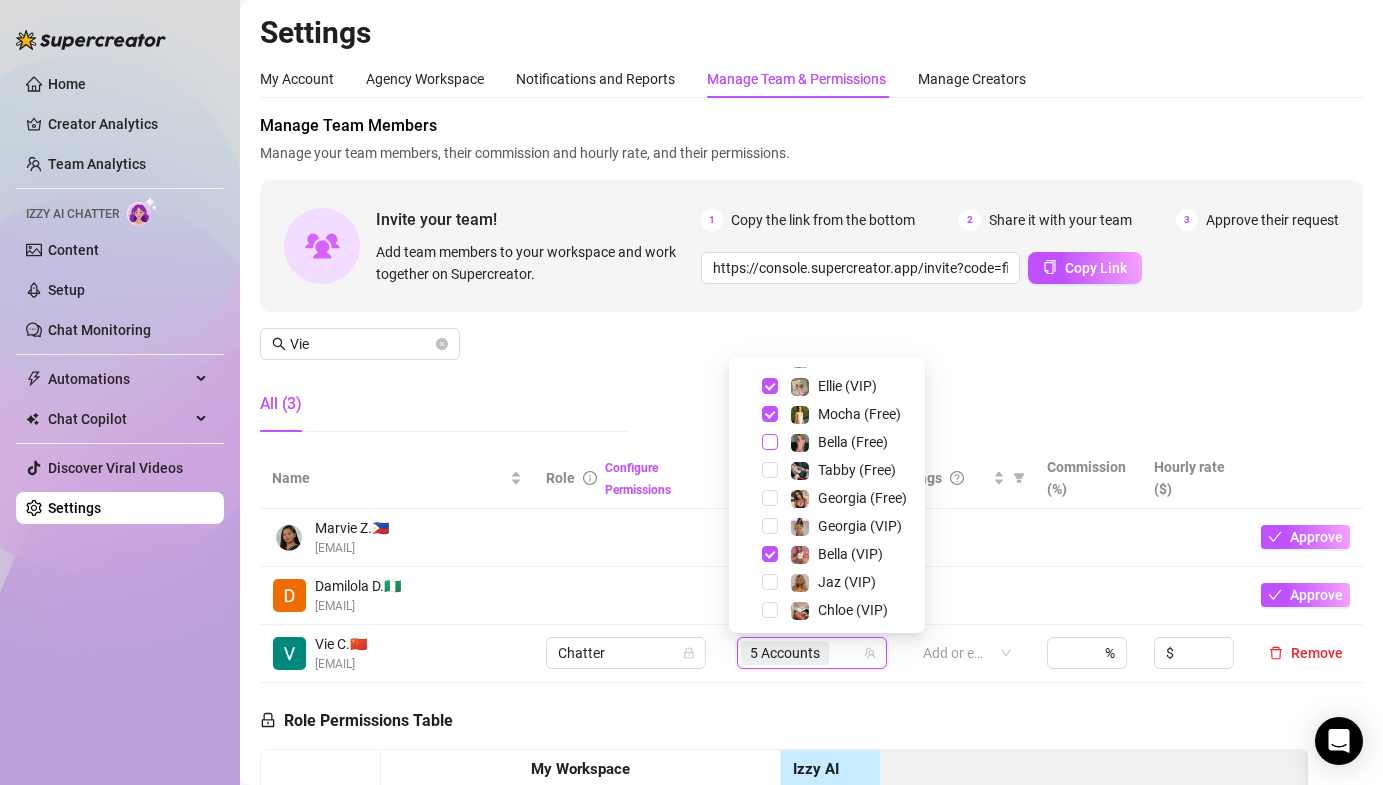 click at bounding box center [770, 442] 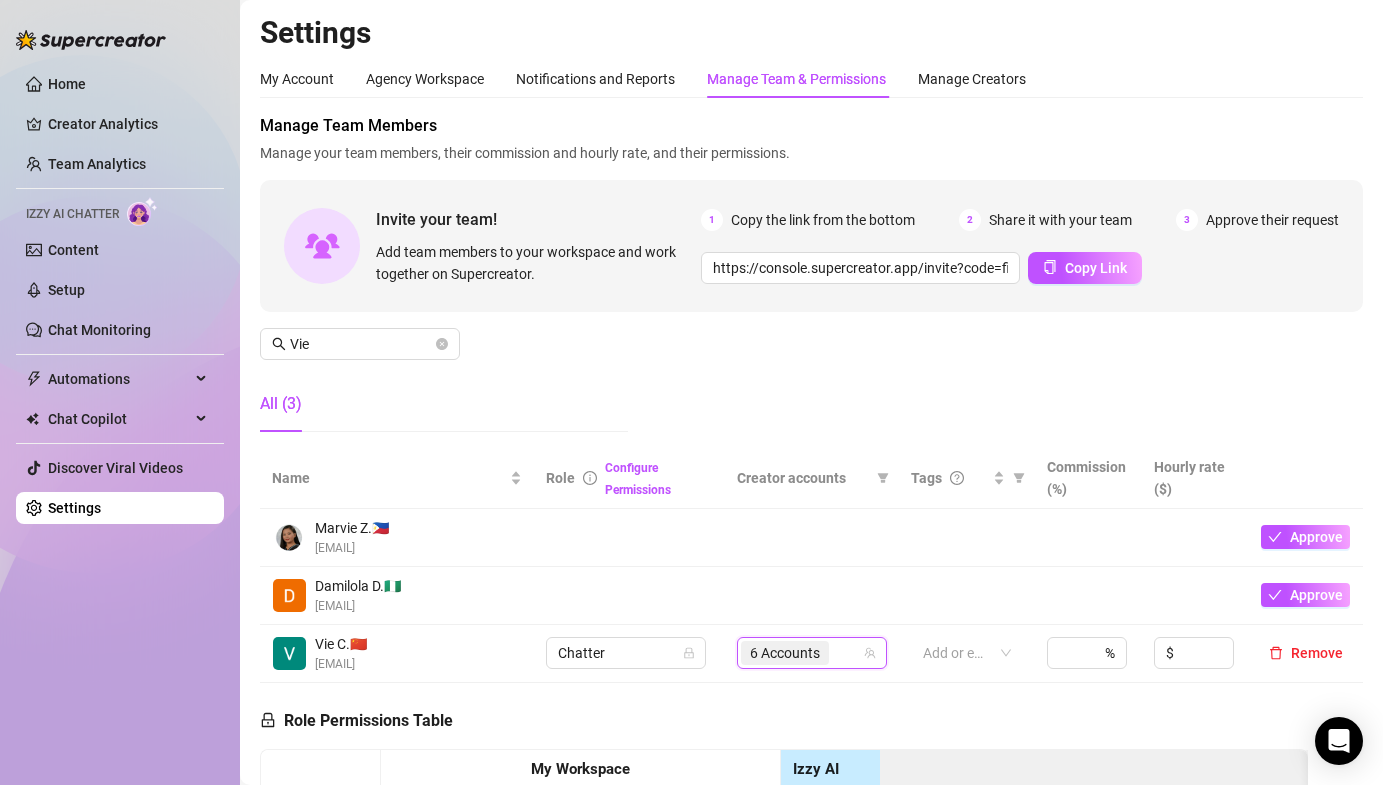 click on "Manage Team Members Manage your team members, their commission and hourly rate, and their permissions. Invite your team! Add team members to your workspace and work together on Supercreator. 1 Copy the link from the bottom 2 Share it with your team 3 Approve their request https://console.supercreator.app/invite?code=fibzx3jJrgPbWdJEkEN3sg7x35T2&workspace=222%20Mgmt%20 Copy Link Vie All (3) Name Role Configure Permissions Creator accounts Tags Commission (%) Hourly rate ($) Marvie Z. 🇵🇭 [EMAIL] Approve Damilola D. 🇳🇬 [EMAIL] Approve Vie C. 🇨🇳 castillovievie06@gmail.com Chatter 6 Accounts     Add or enter new % $ Remove Role Permissions Table Role My Workspace Izzy AI OnlyFans Side Menu OnlyFans Chat Page OnlyFans Account Settings OnlyFans Statements Page Analytics Dashboard Automations Team Management Workspace Settings & Billing Manually Start / Pause Bank Collections (Lists) Disconnect Session Mass Message Mass Message Stats My Profile Notifications Posts" at bounding box center [811, 281] 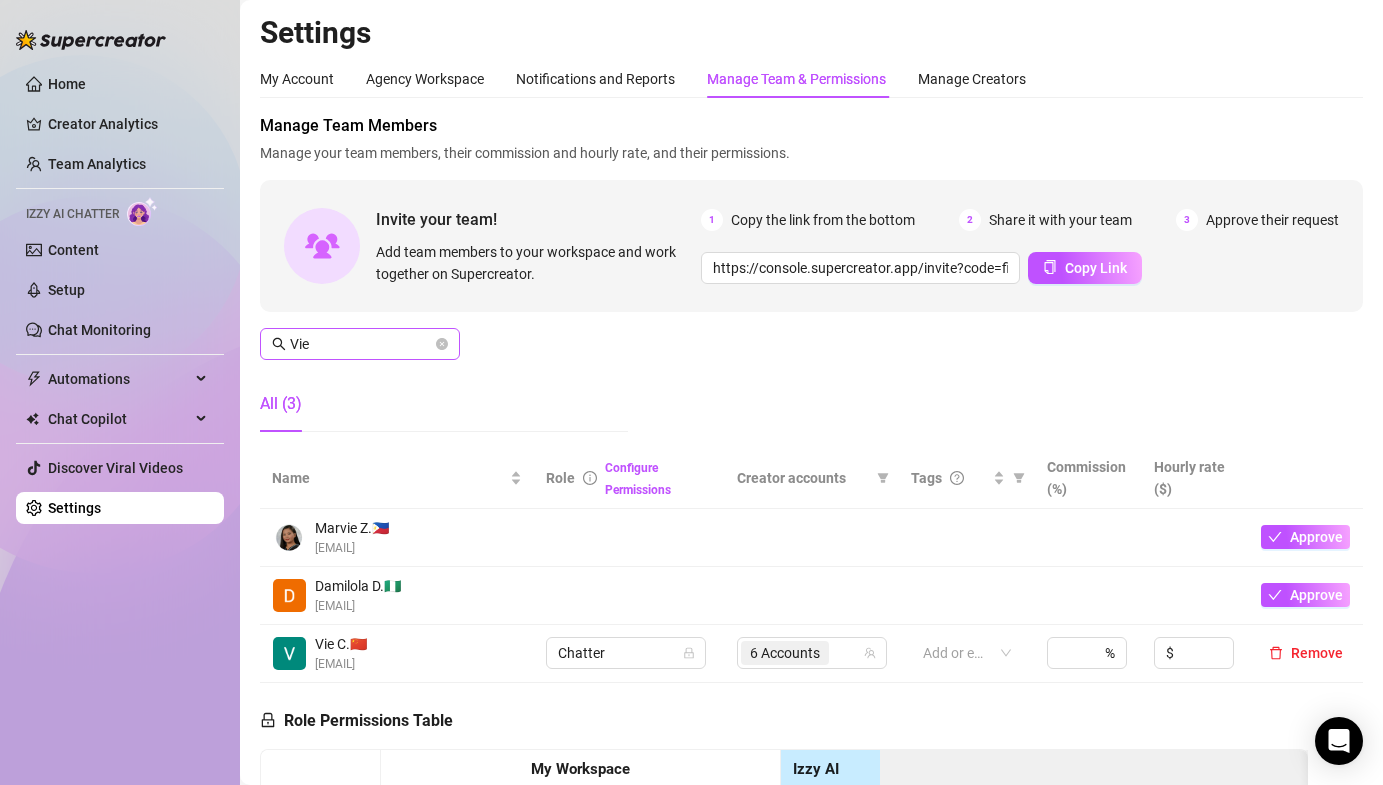 drag, startPoint x: 324, startPoint y: 319, endPoint x: 321, endPoint y: 331, distance: 12.369317 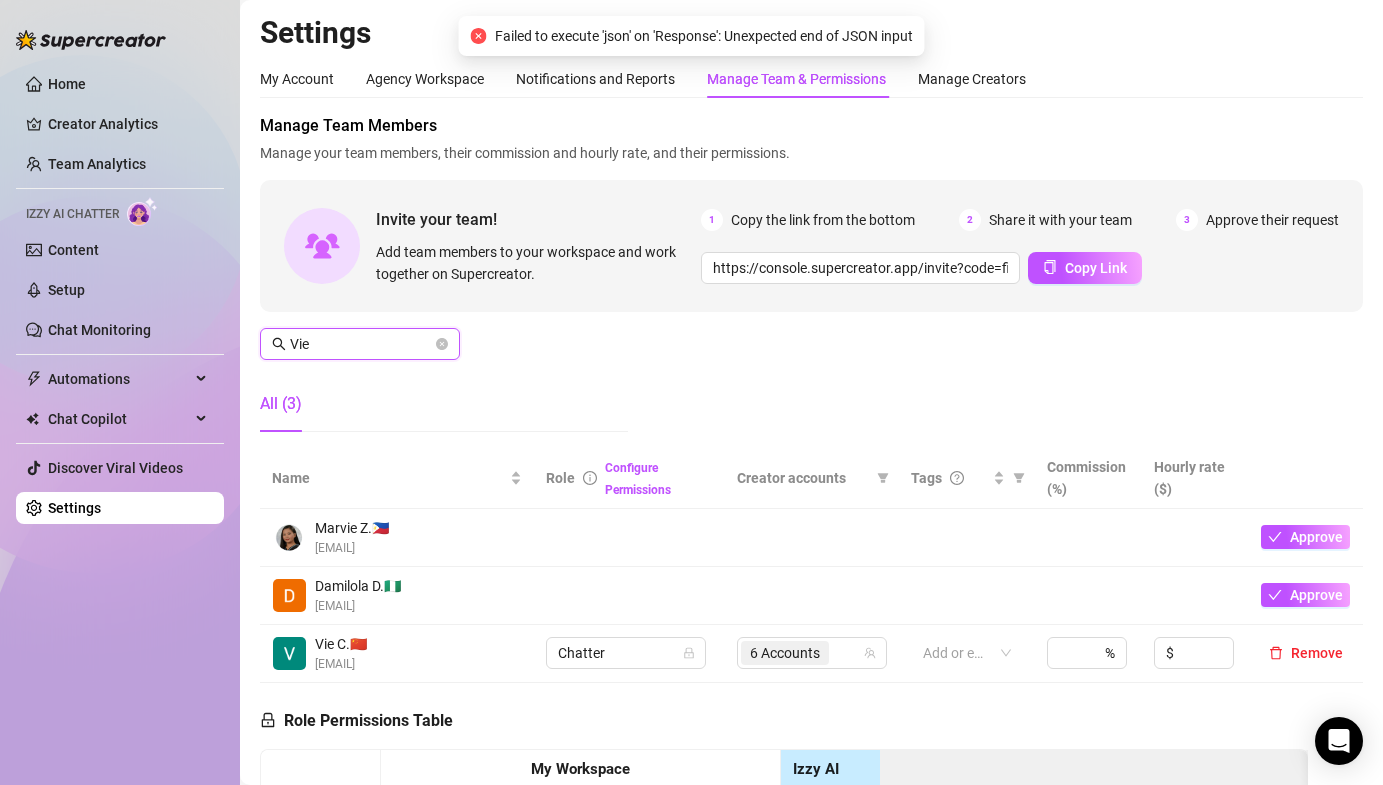 click on "Vie" at bounding box center (361, 344) 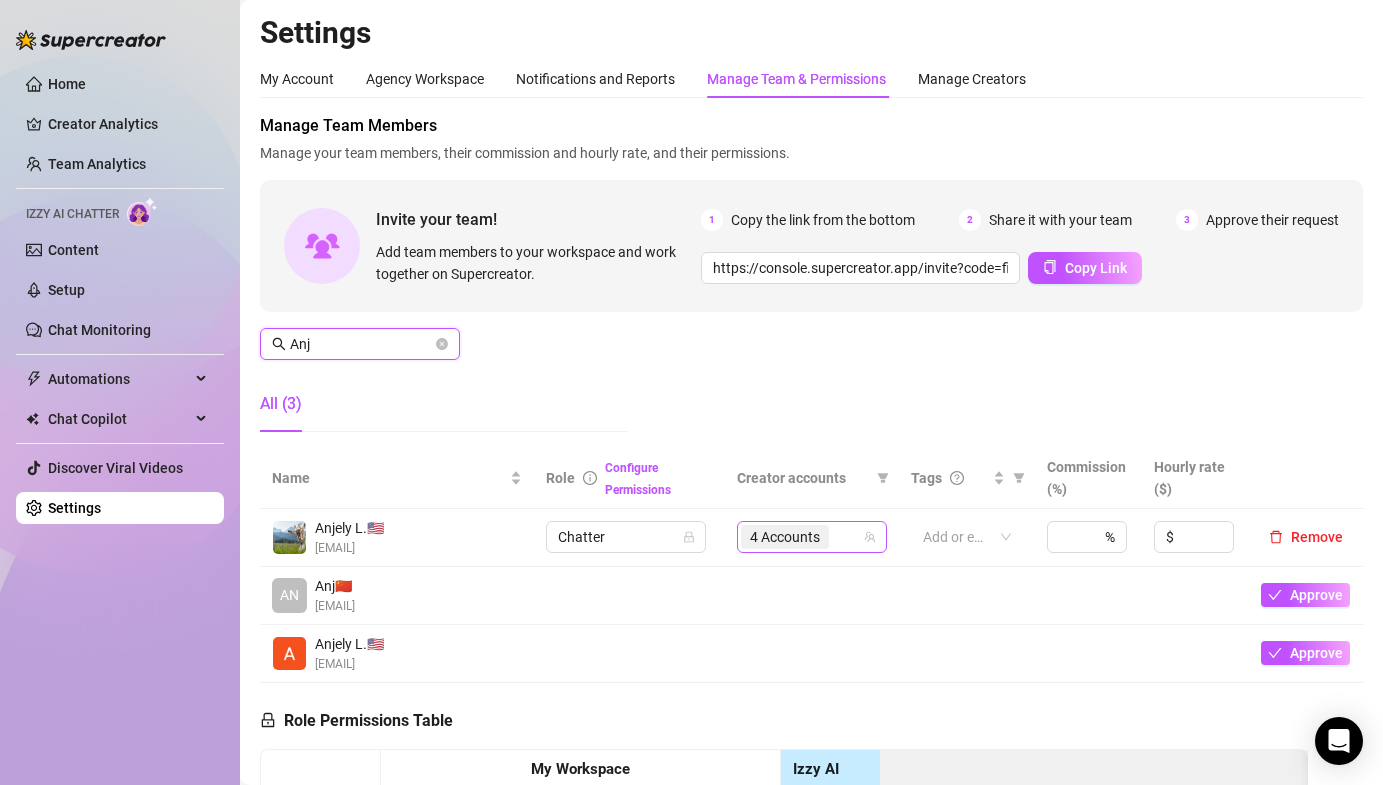 click on "4 Accounts" at bounding box center (787, 537) 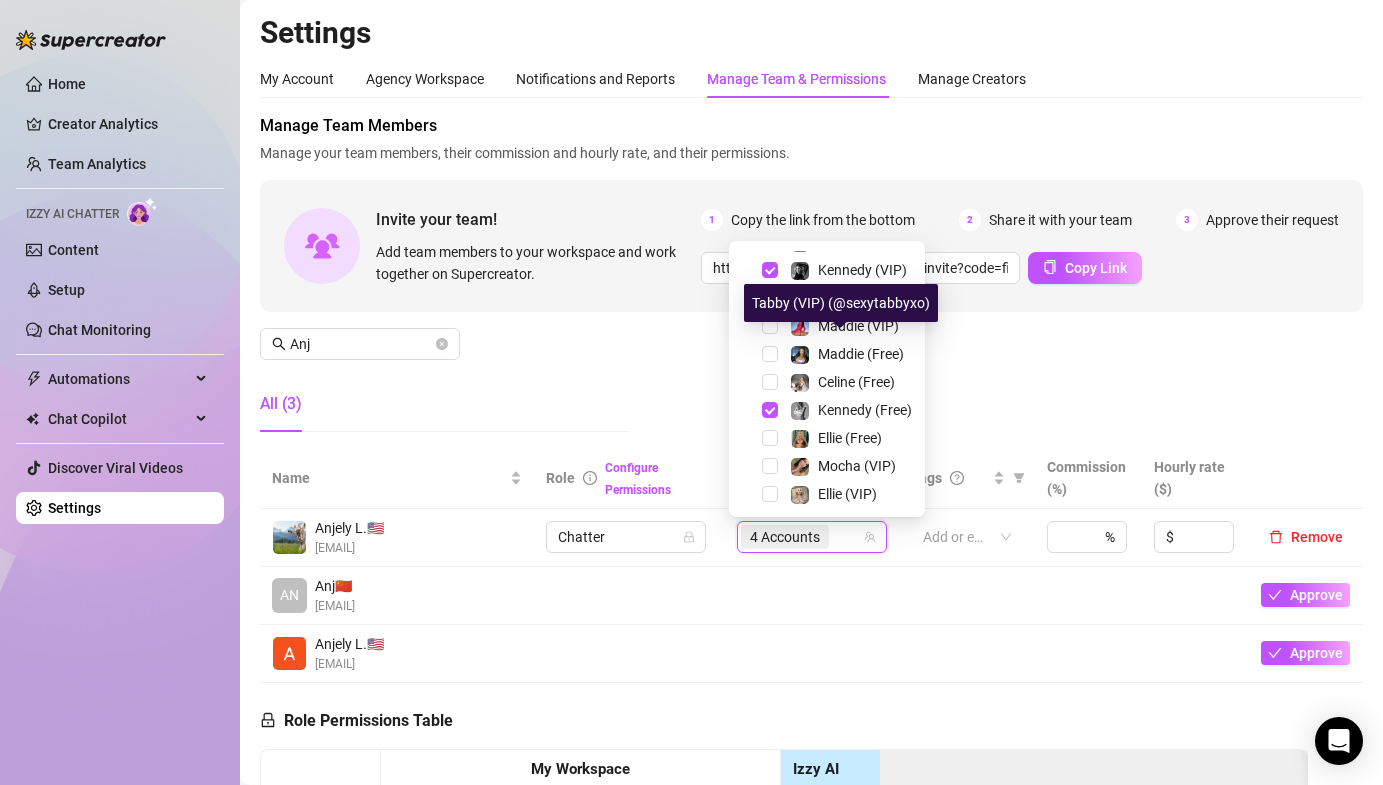 scroll, scrollTop: 360, scrollLeft: 0, axis: vertical 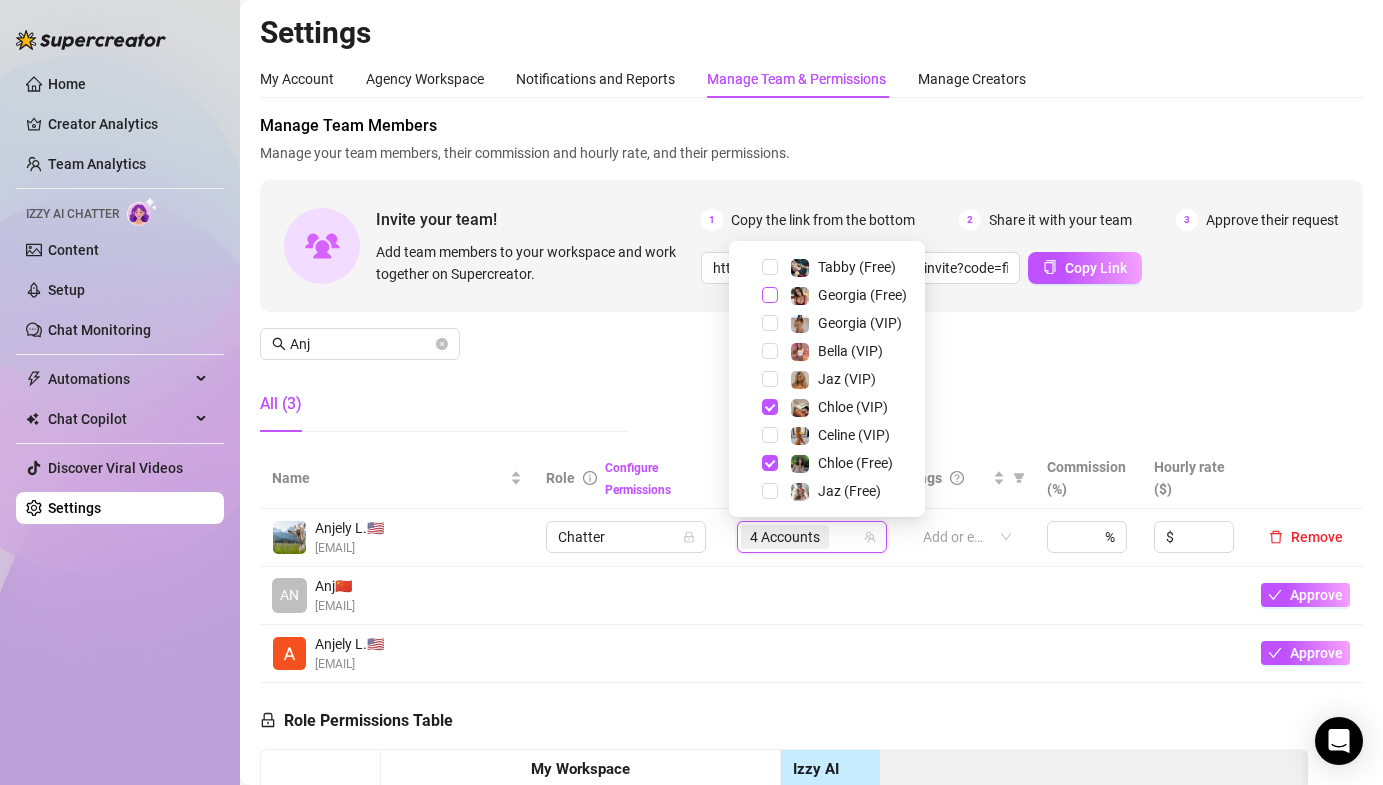 click at bounding box center [770, 295] 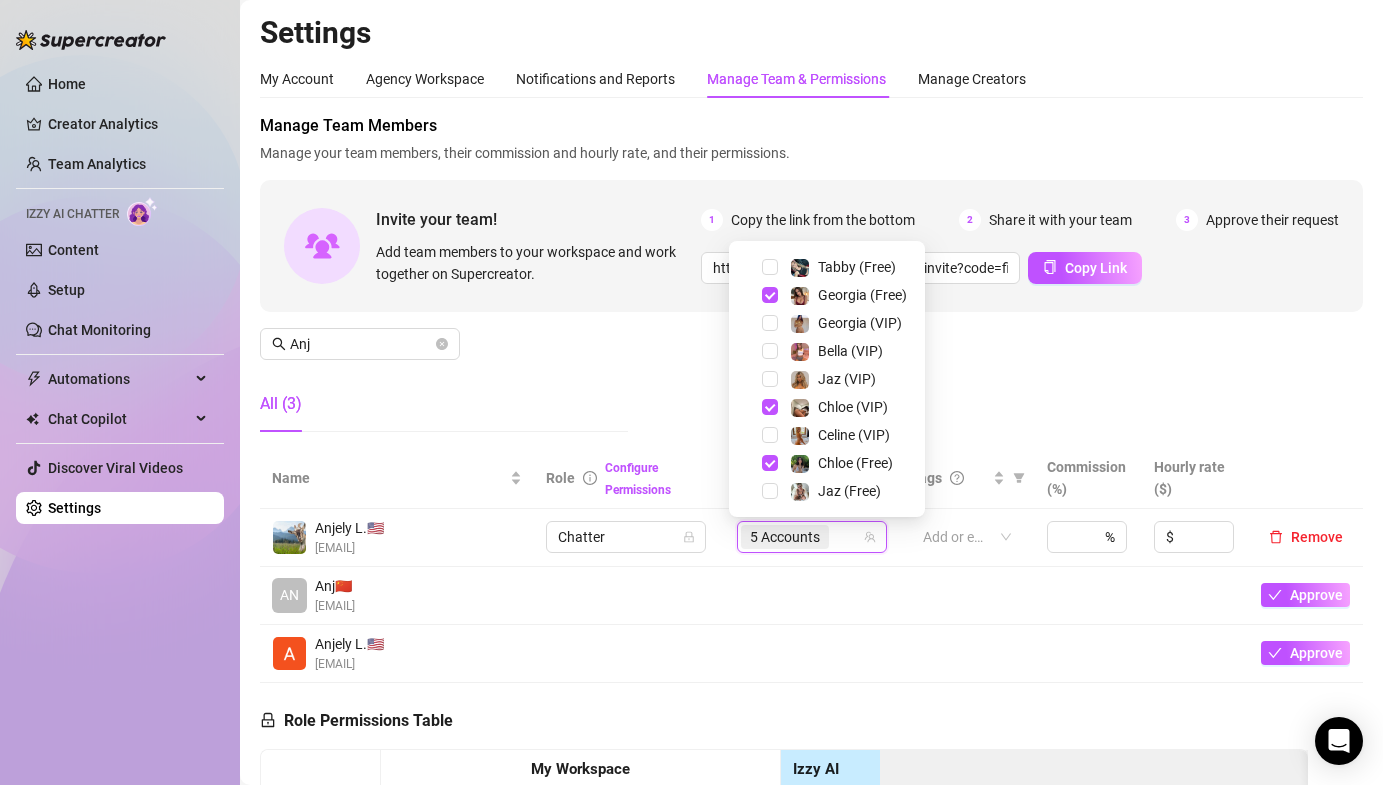 click on "Georgia (VIP)" at bounding box center (827, 323) 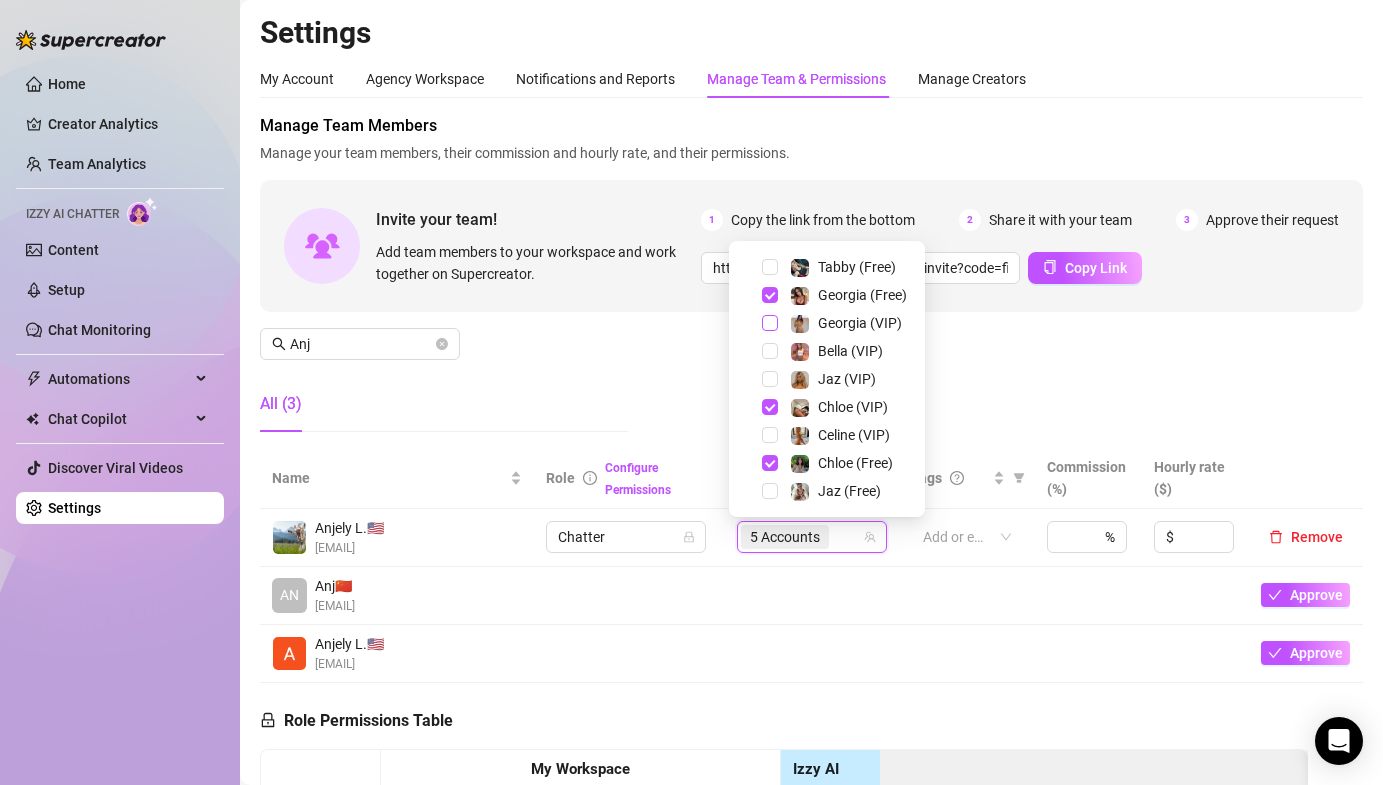 click at bounding box center [770, 323] 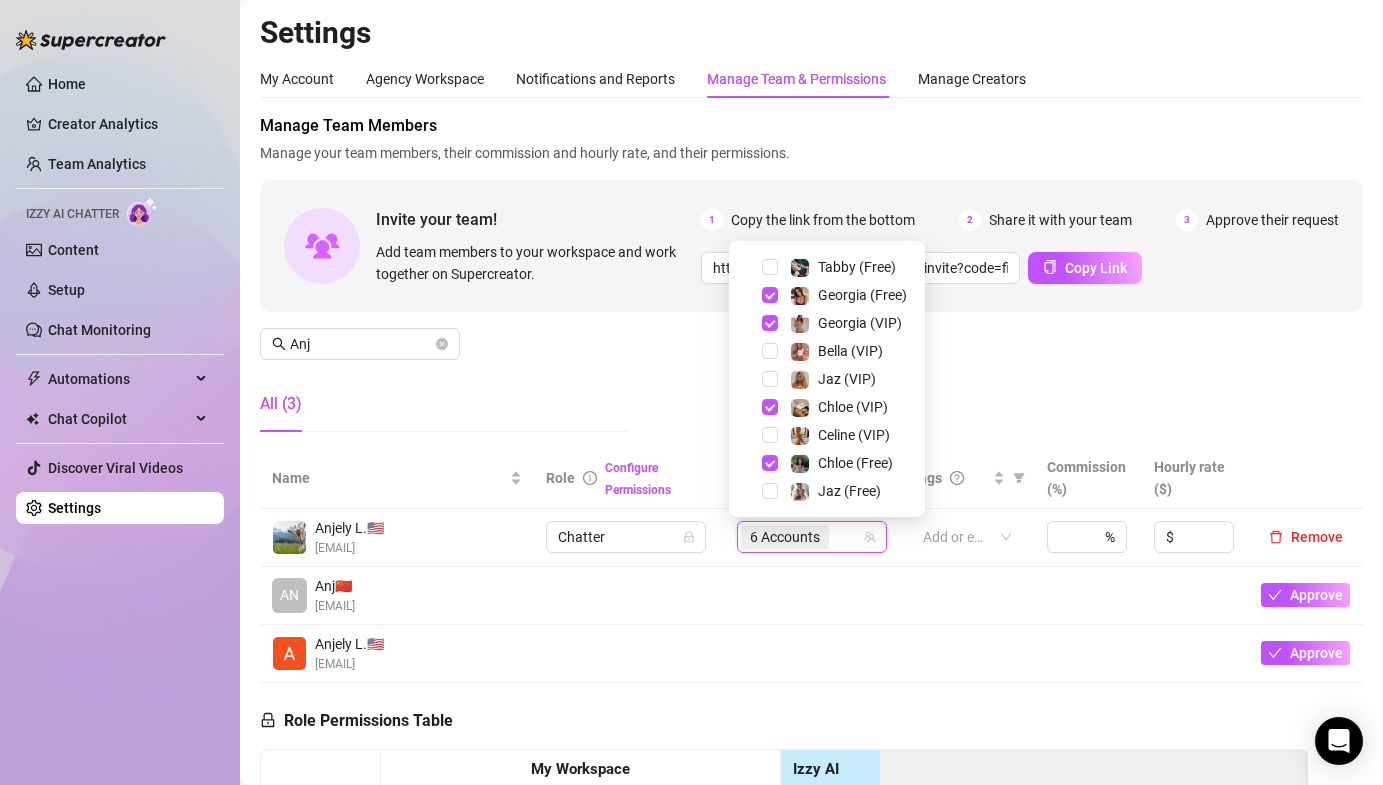 click on "Manage Team Members Manage your team members, their commission and hourly rate, and their permissions. Invite your team! Add team members to your workspace and work together on Supercreator. 1 Copy the link from the bottom 2 Share it with your team 3 Approve their request https://console.supercreator.app/invite?code=fibzx3jJrgPbWdJEkEN3sg7x35T2&workspace=222%20Mgmt%20 Copy Link Anj All (3)" at bounding box center [811, 281] 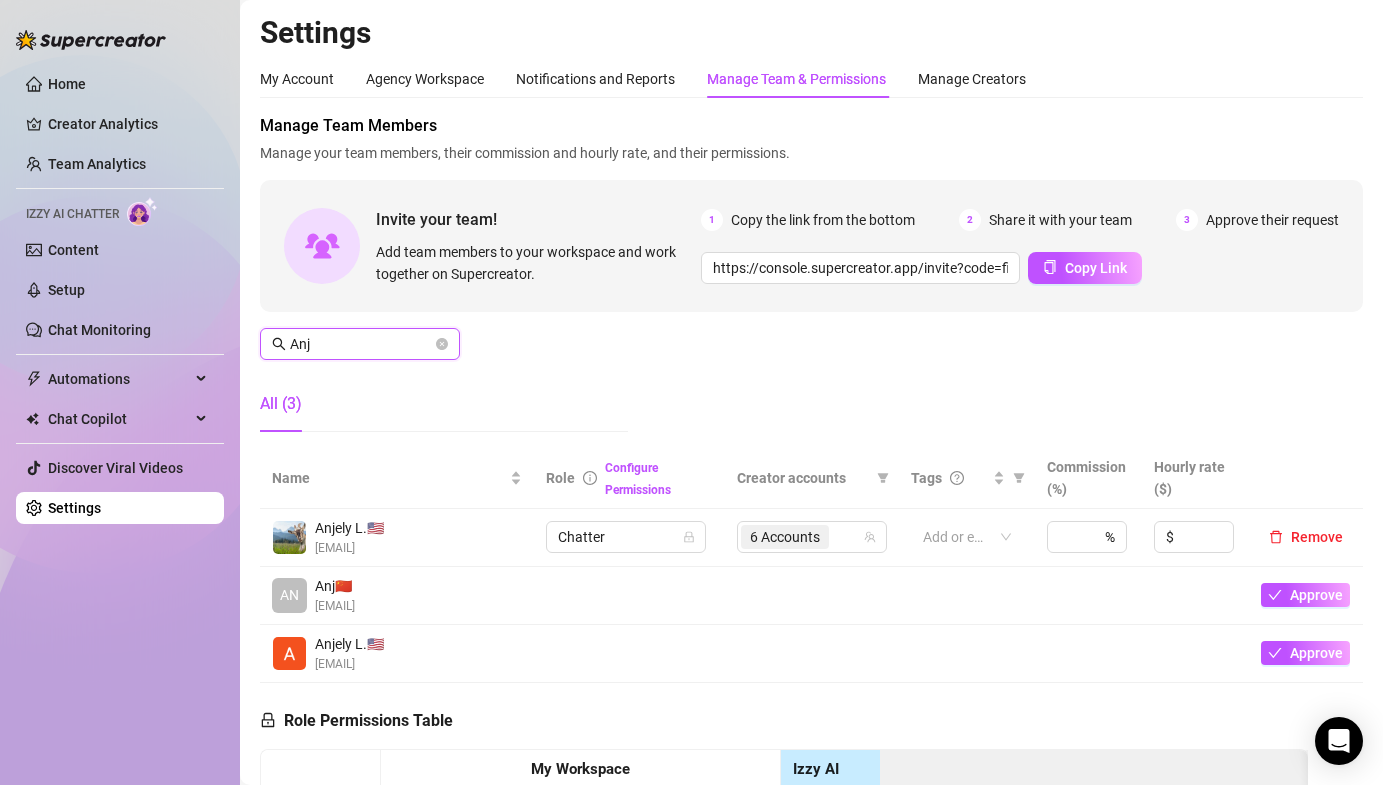 click on "Anj" at bounding box center [361, 344] 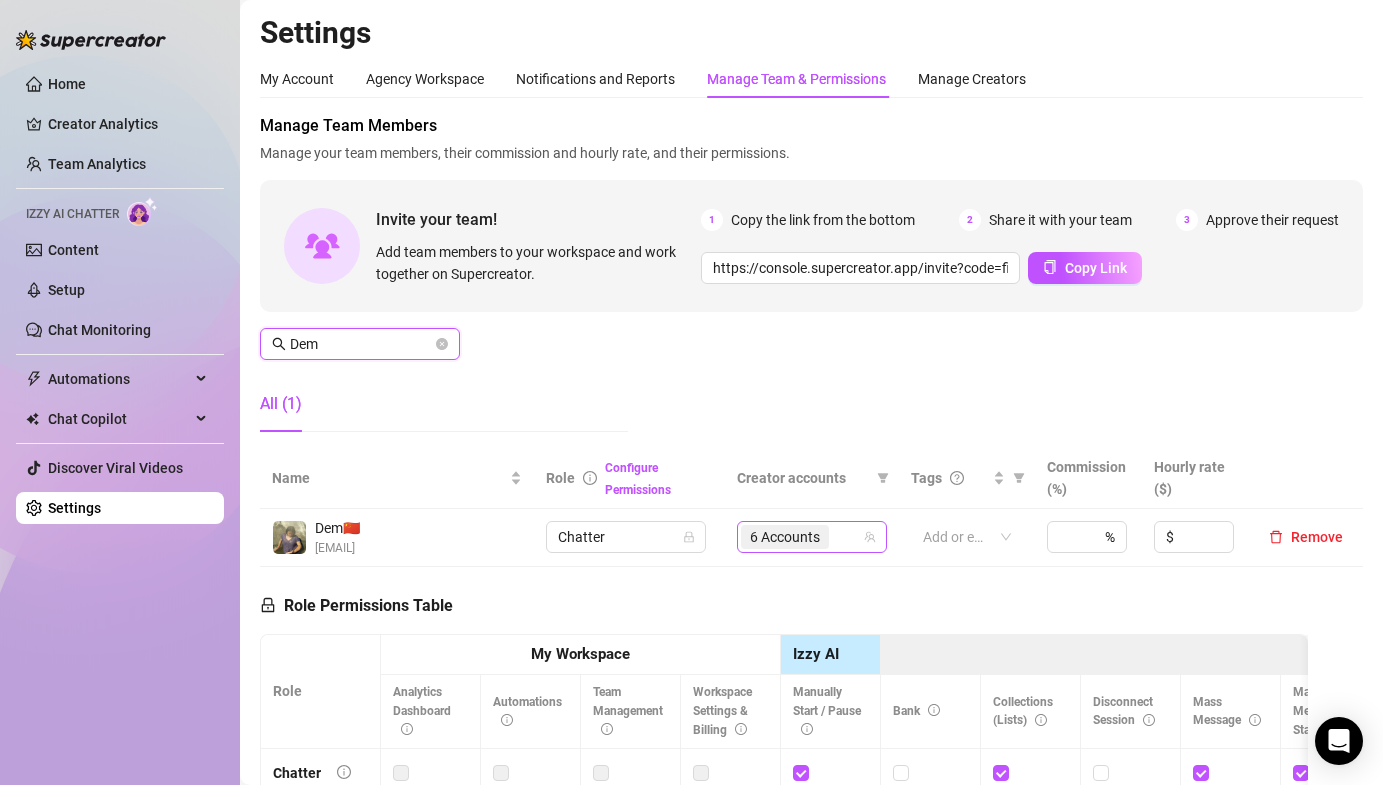 click on "6 Accounts" at bounding box center [785, 537] 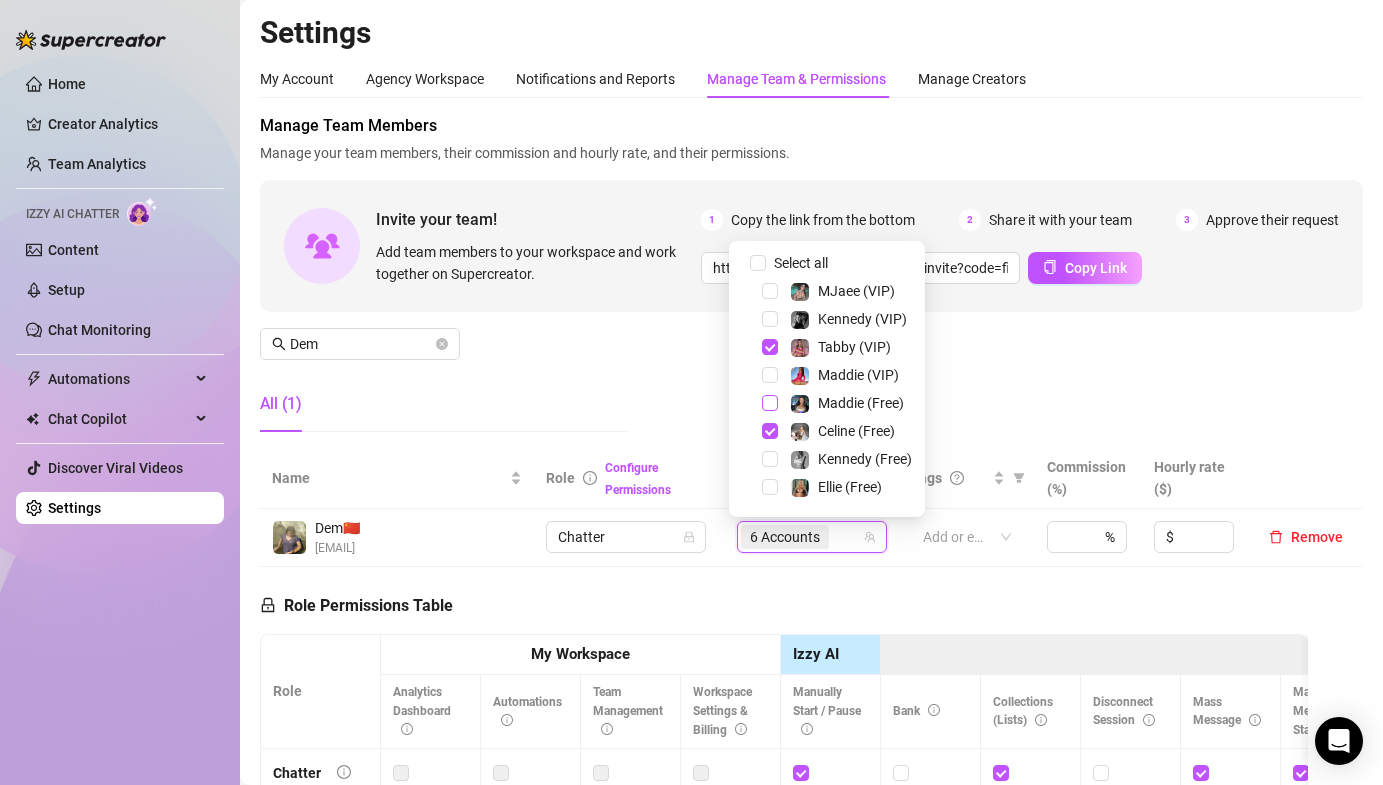 click at bounding box center (770, 403) 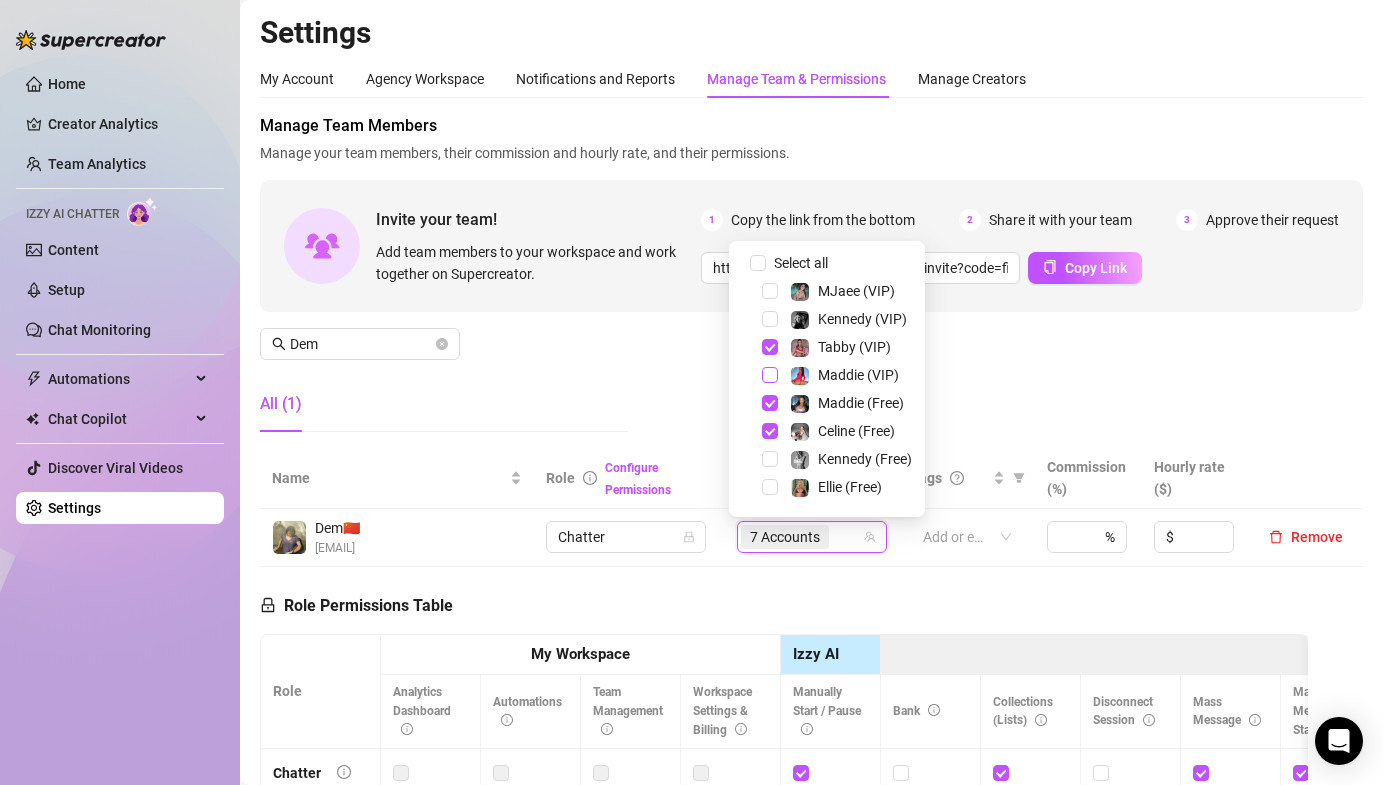 click at bounding box center [770, 375] 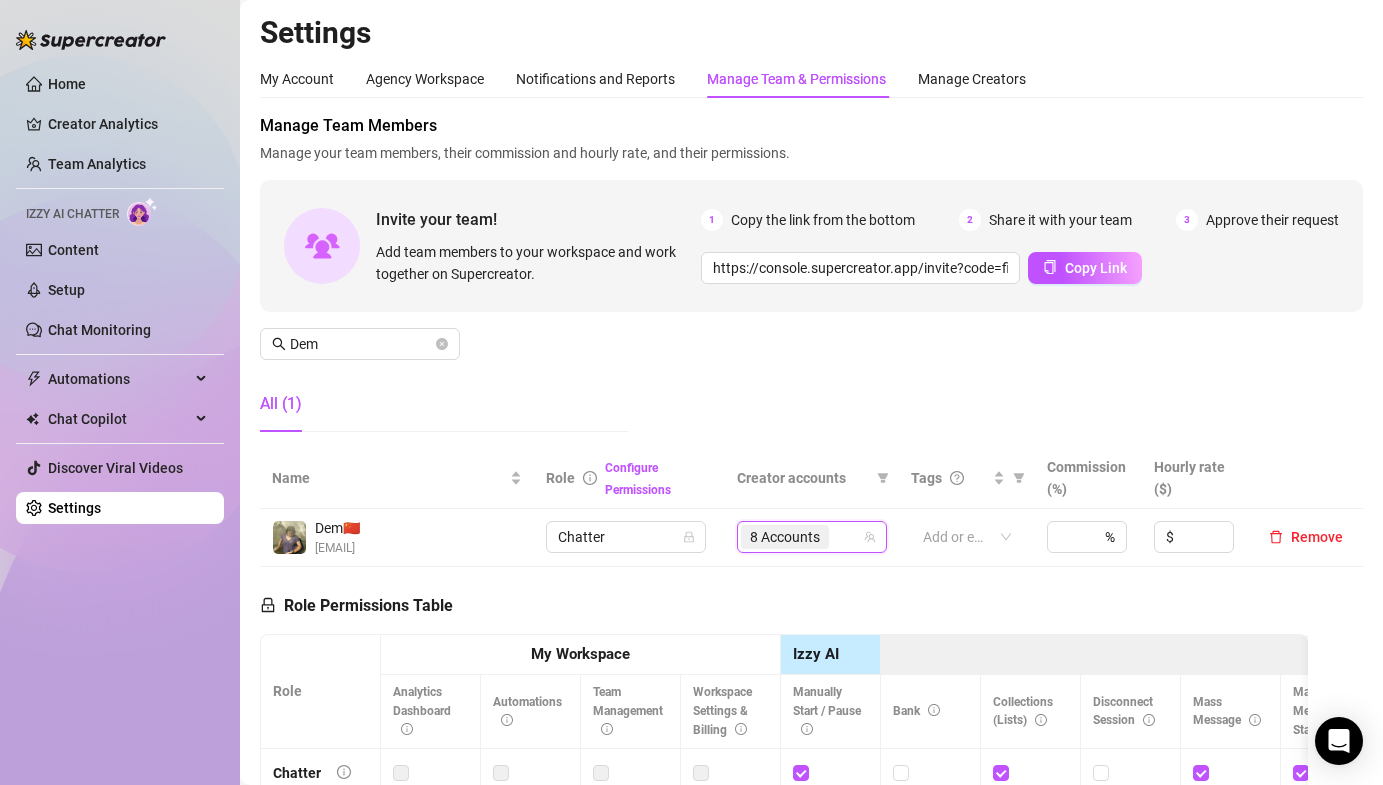 drag, startPoint x: 1215, startPoint y: 361, endPoint x: 1151, endPoint y: 485, distance: 139.54211 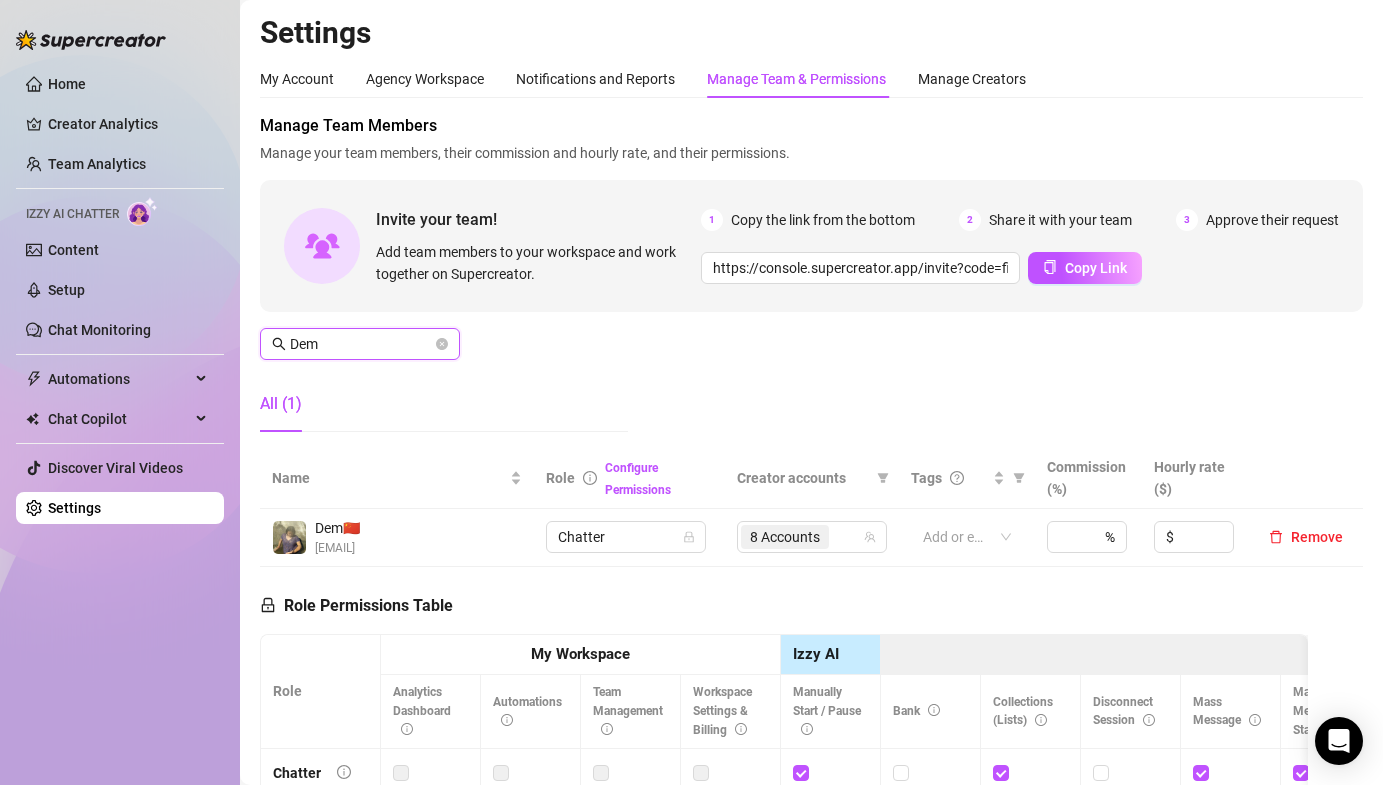 click on "Dem" at bounding box center (361, 344) 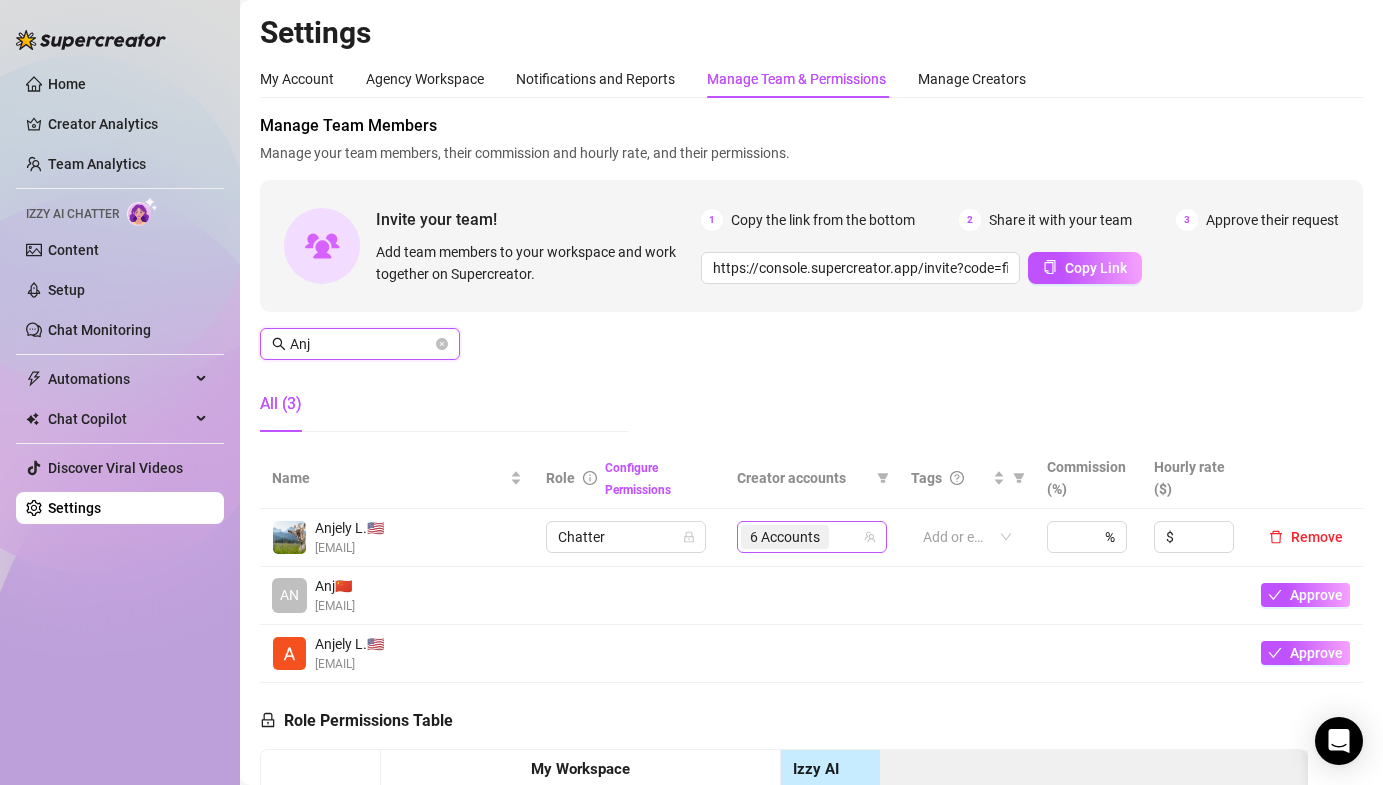 click on "6 Accounts" at bounding box center (785, 537) 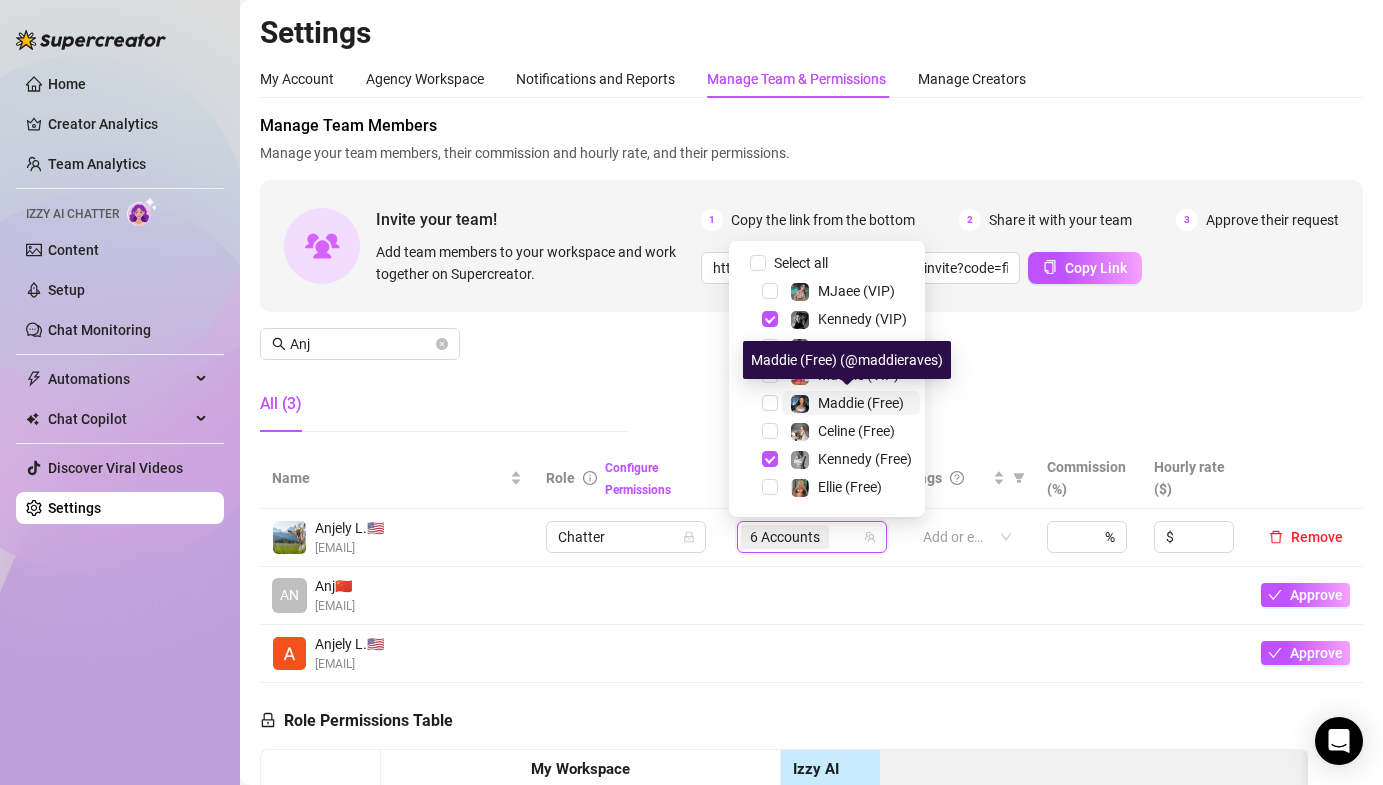scroll, scrollTop: 360, scrollLeft: 0, axis: vertical 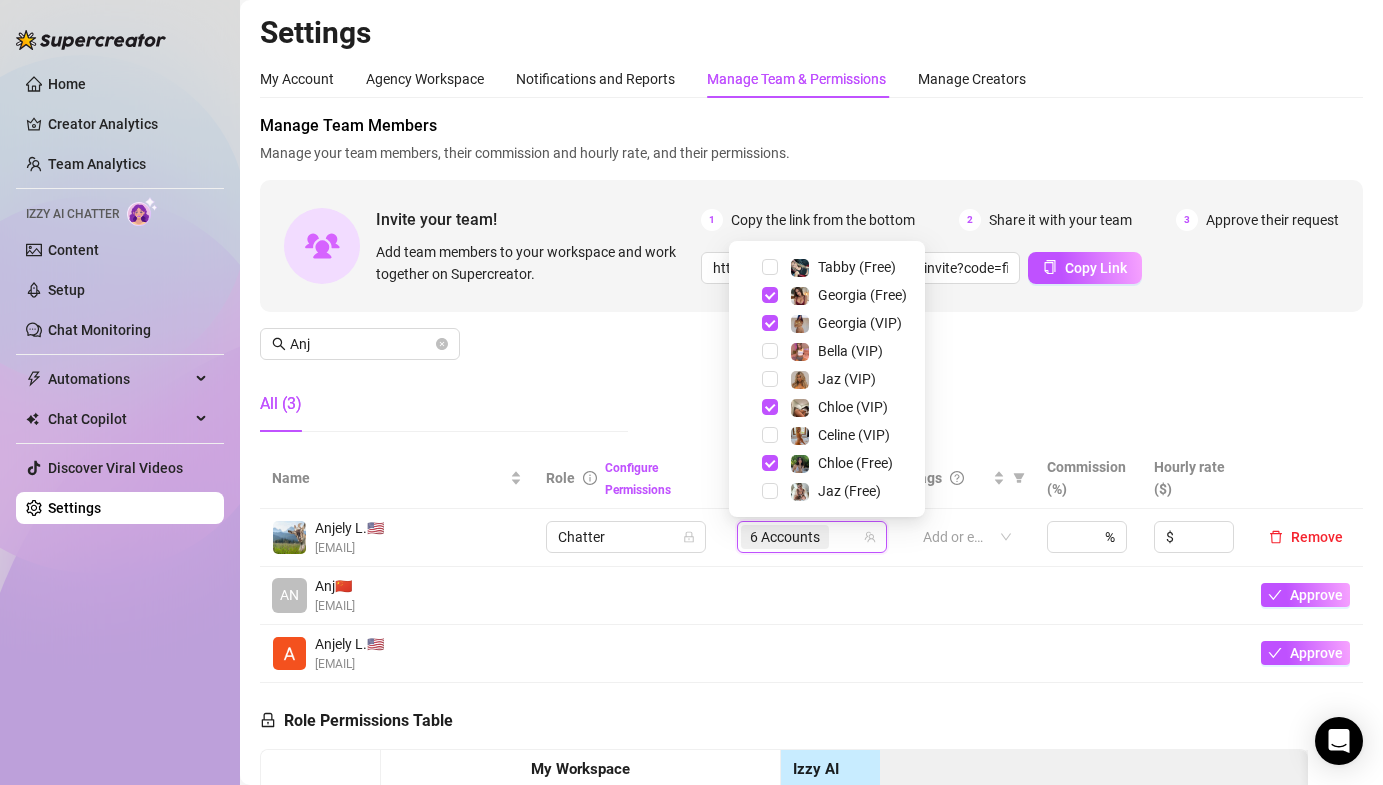 click on "Manage Team Members Manage your team members, their commission and hourly rate, and their permissions. Invite your team! Add team members to your workspace and work together on Supercreator. 1 Copy the link from the bottom 2 Share it with your team 3 Approve their request https://console.supercreator.app/invite?code=fibzx3jJrgPbWdJEkEN3sg7x35T2&workspace=222%20Mgmt%20 Copy Link Anj All (3)" at bounding box center [811, 281] 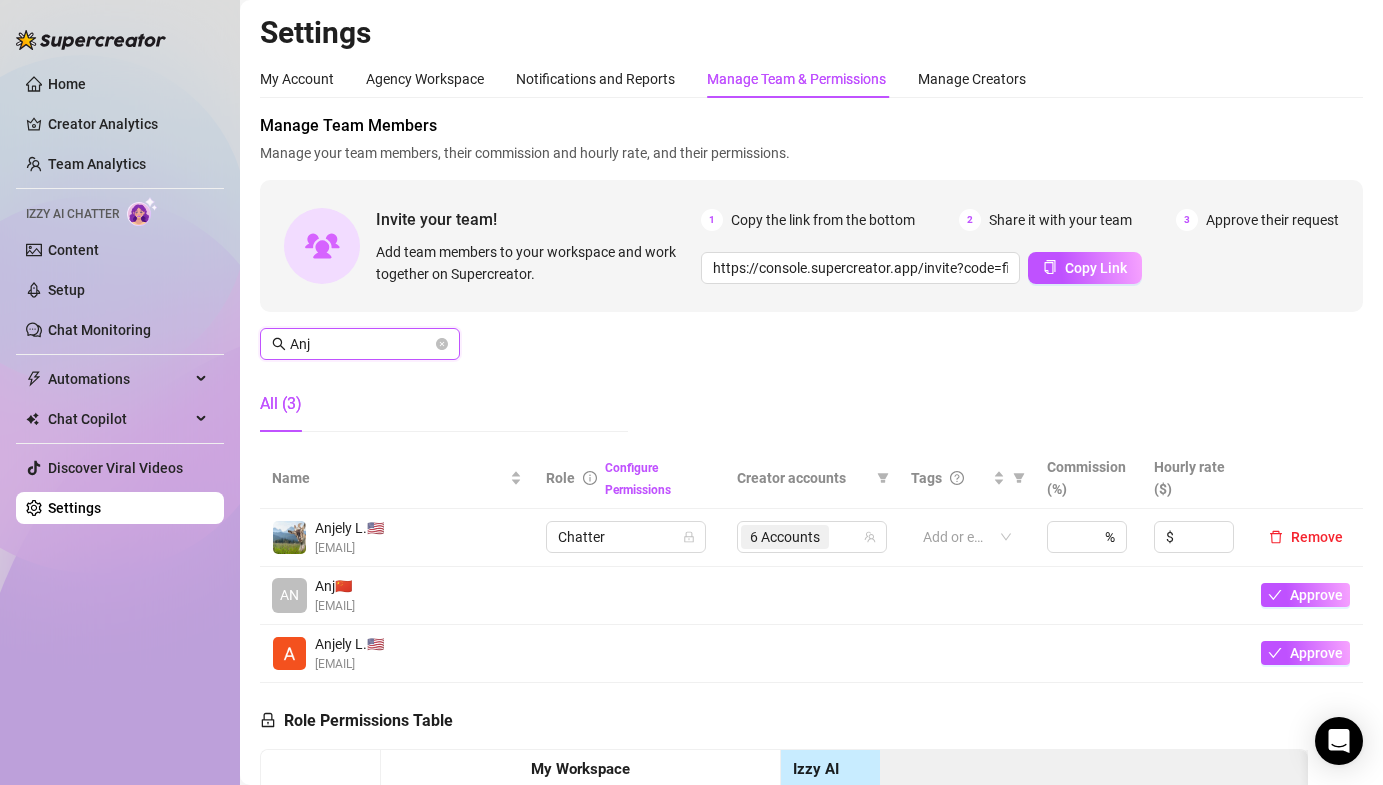 click on "Anj" at bounding box center [361, 344] 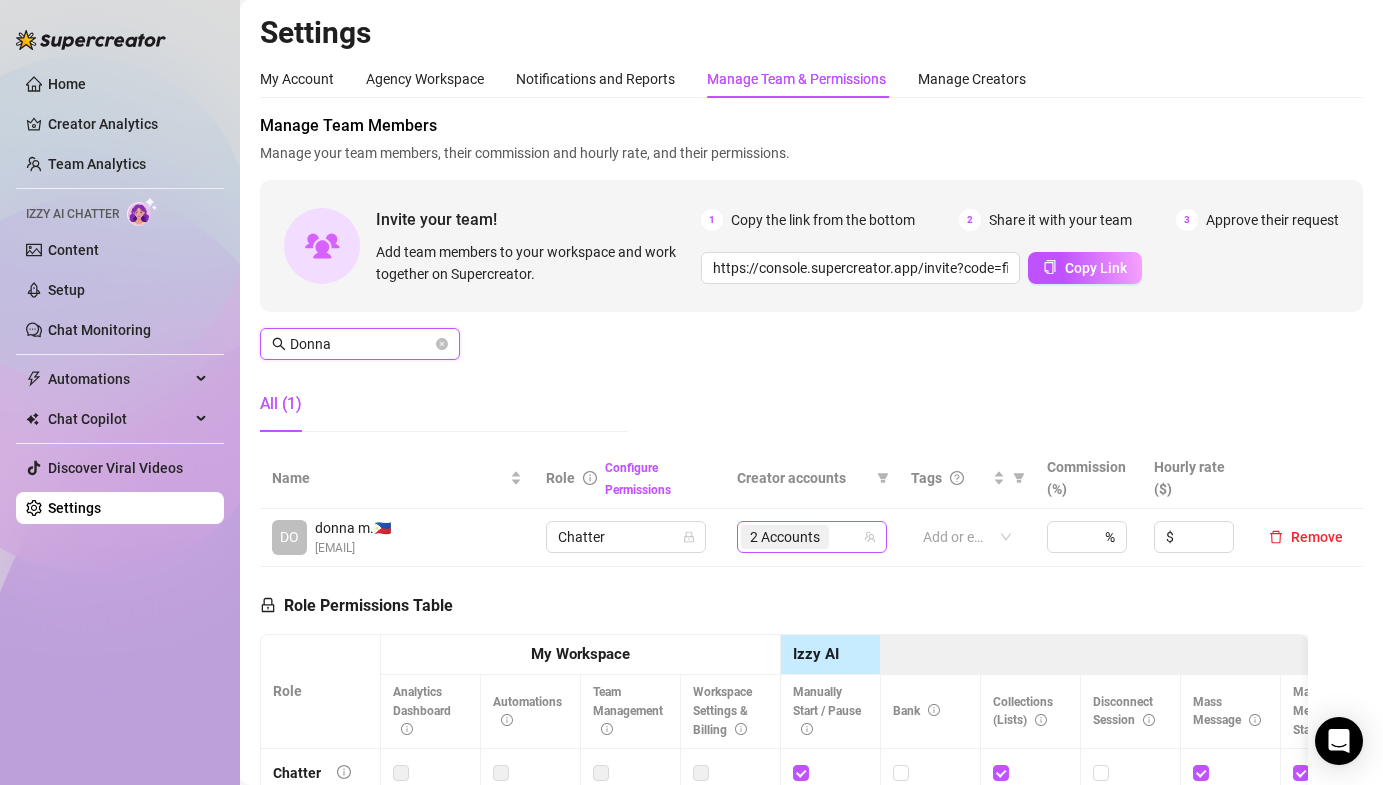 click on "2 Accounts" at bounding box center (785, 537) 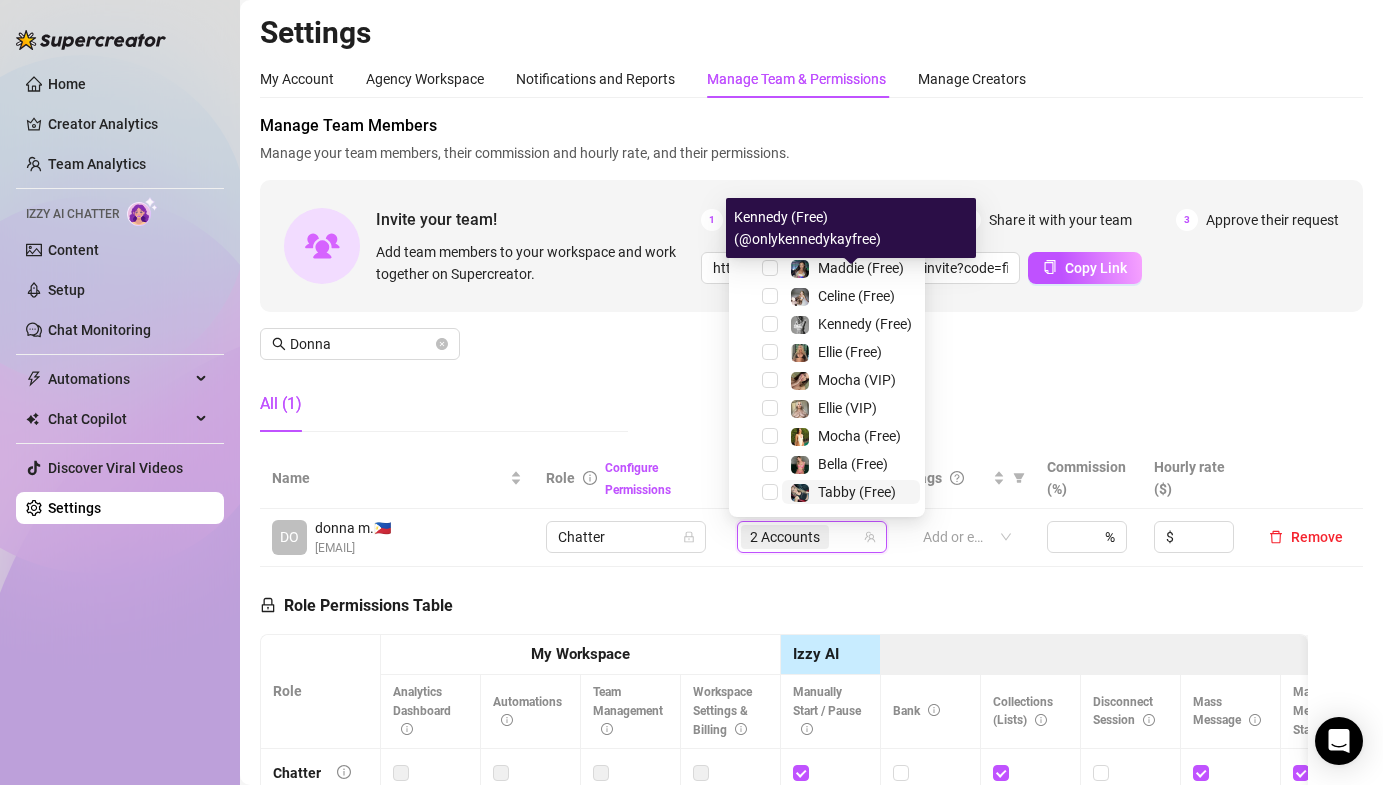scroll, scrollTop: 181, scrollLeft: 0, axis: vertical 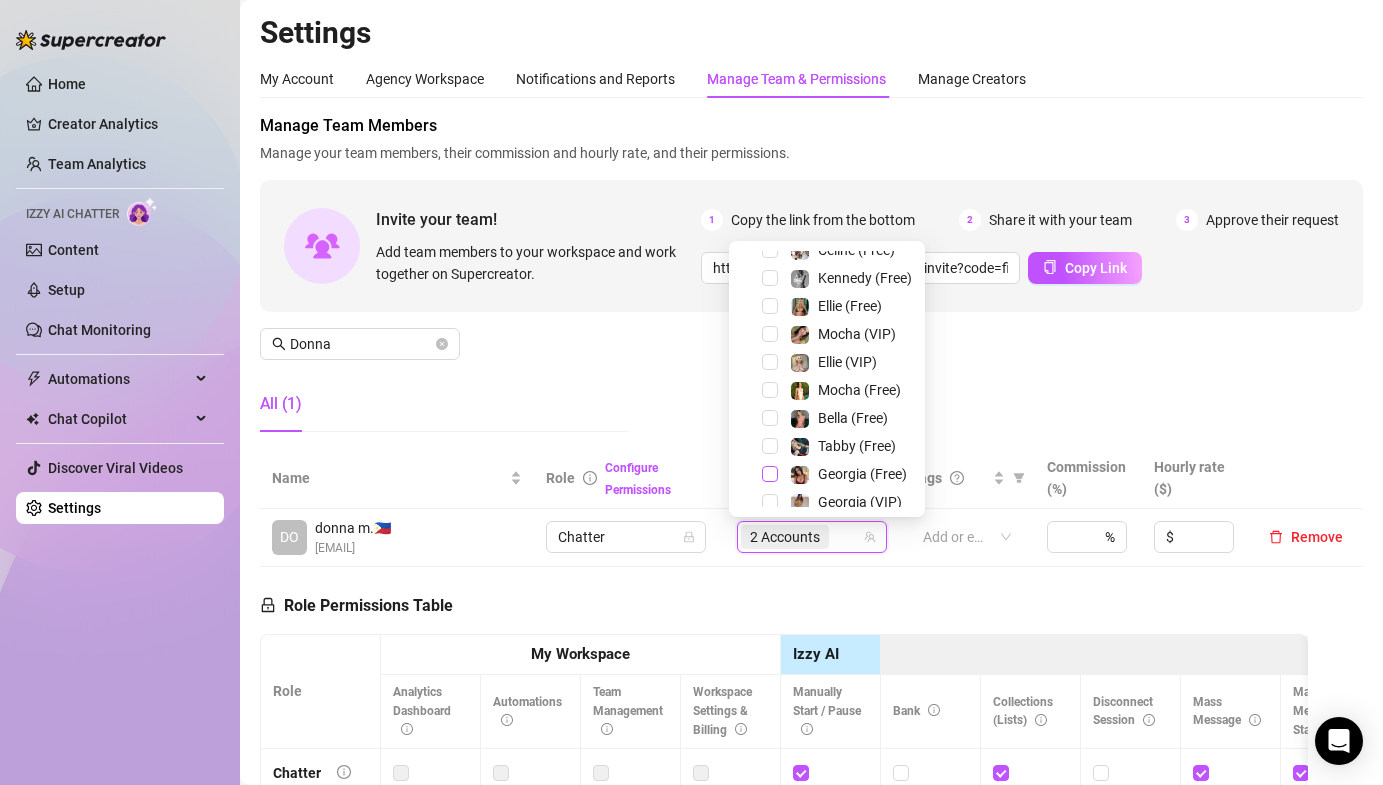 click at bounding box center (770, 474) 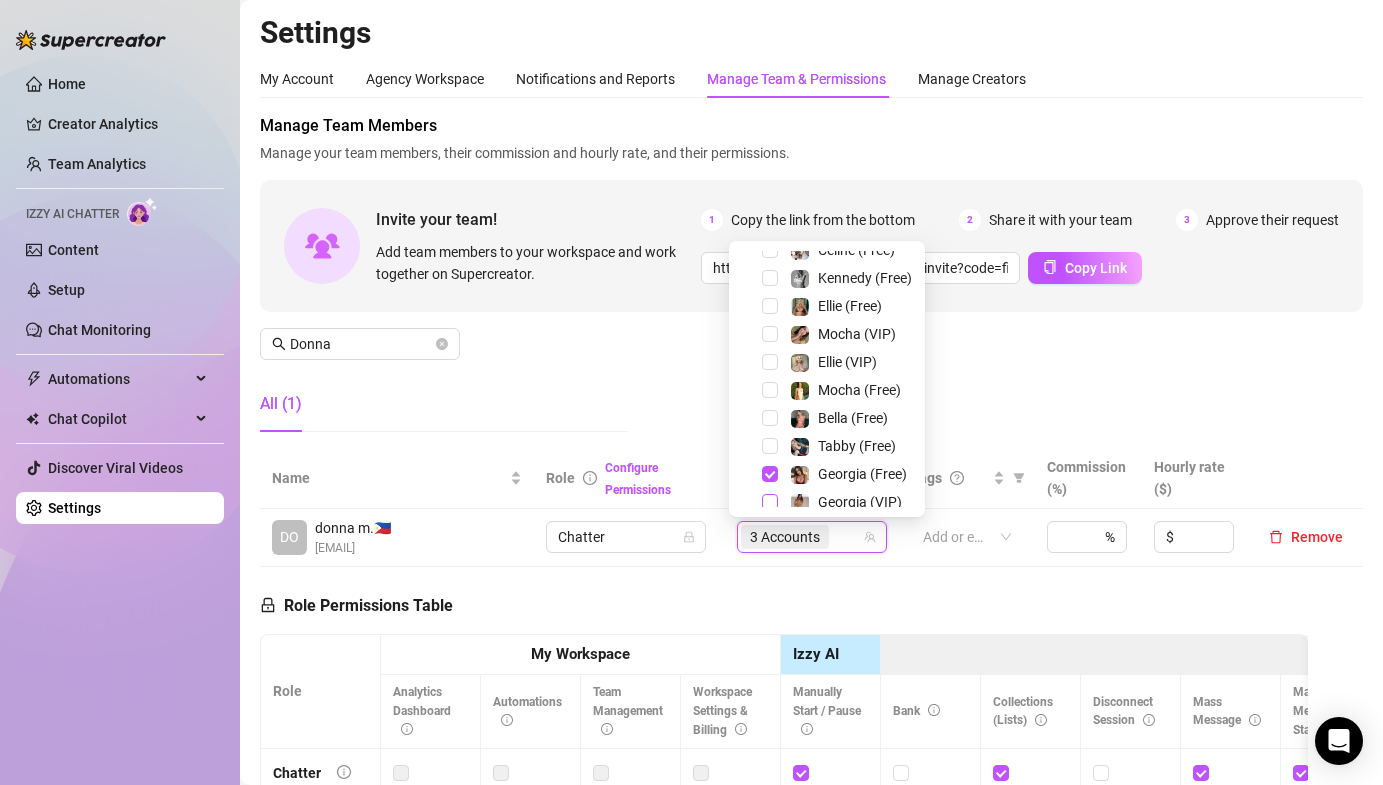 click at bounding box center (770, 502) 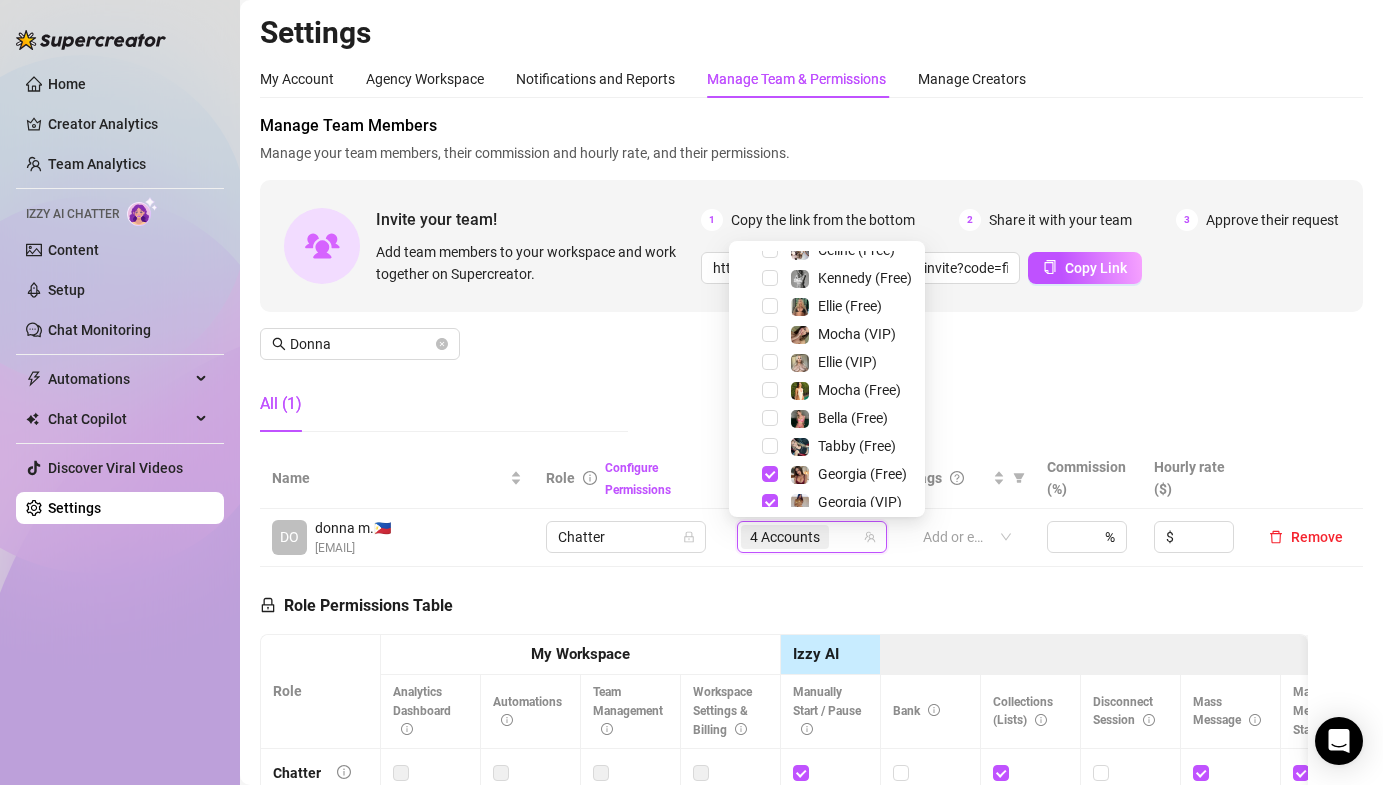 click on "Manage Team Members Manage your team members, their commission and hourly rate, and their permissions. Invite your team! Add team members to your workspace and work together on Supercreator. 1 Copy the link from the bottom 2 Share it with your team 3 Approve their request https://console.supercreator.app/invite?code=fibzx3jJrgPbWdJEkEN3sg7x35T2&workspace=222%20Mgmt%20 Copy Link Donna All (1)" at bounding box center [811, 281] 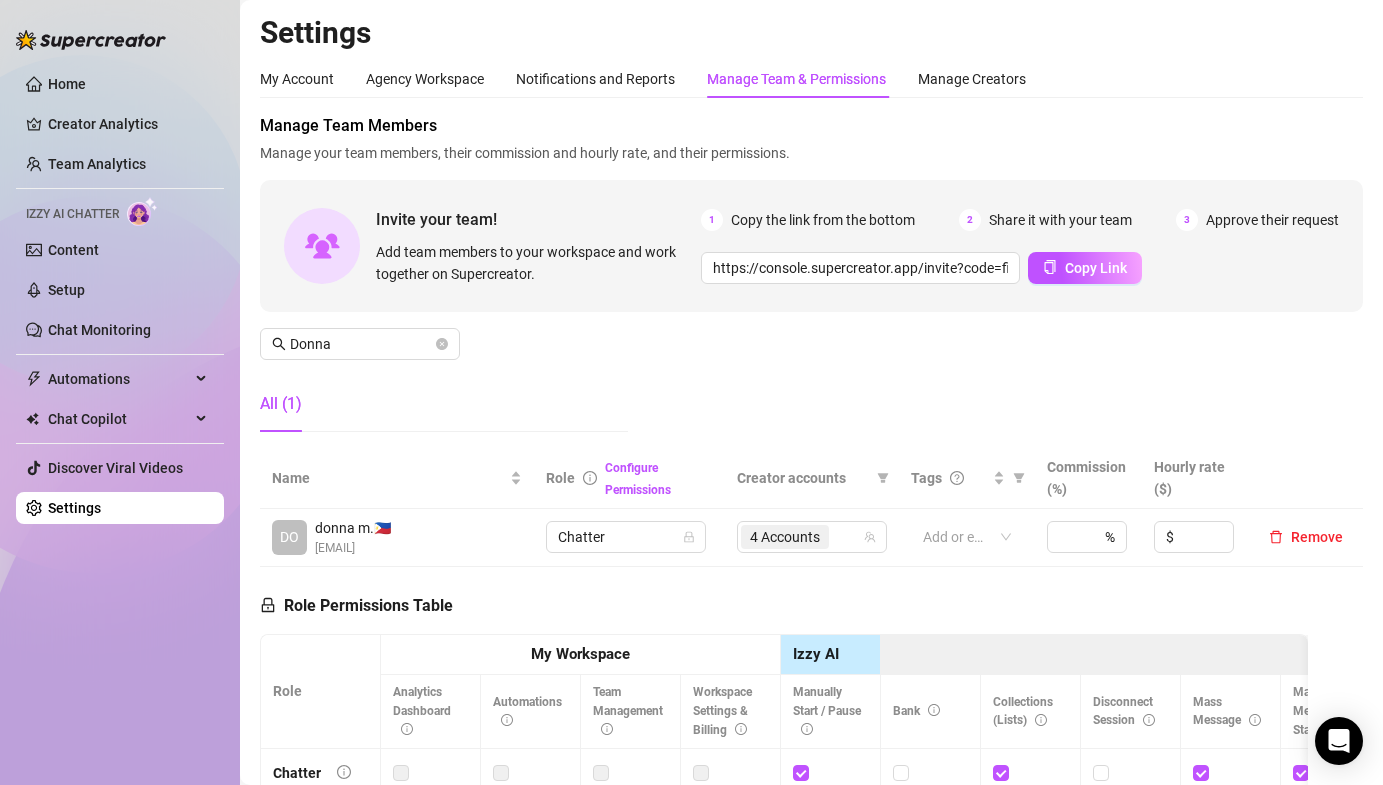 click on "Manage Team Members Manage your team members, their commission and hourly rate, and their permissions. Invite your team! Add team members to your workspace and work together on Supercreator. 1 Copy the link from the bottom 2 Share it with your team 3 Approve their request https://console.supercreator.app/invite?code=fibzx3jJrgPbWdJEkEN3sg7x35T2&workspace=222%20Mgmt%20 Copy Link Donna All (1)" at bounding box center (811, 281) 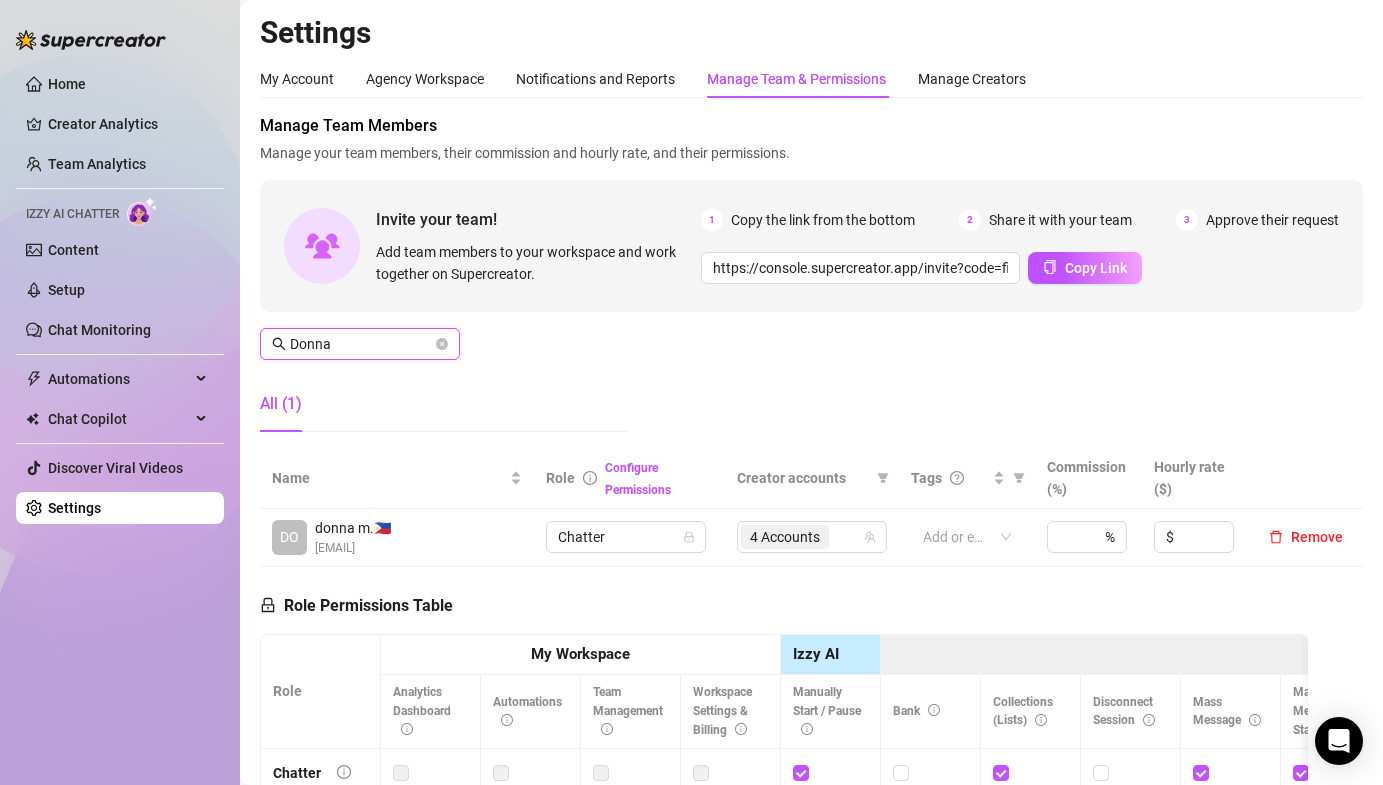 click on "Donna" at bounding box center [361, 344] 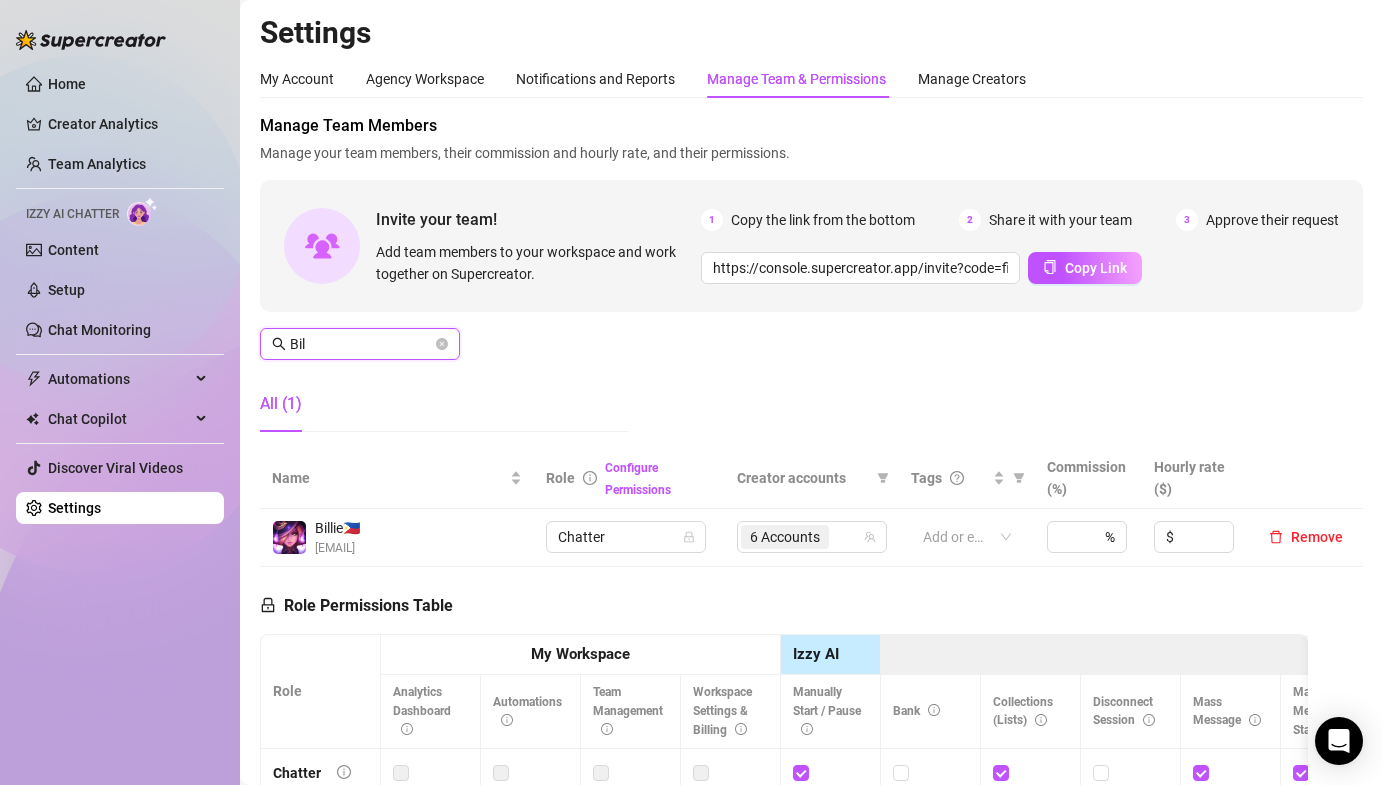 click on "6 Accounts" at bounding box center (785, 537) 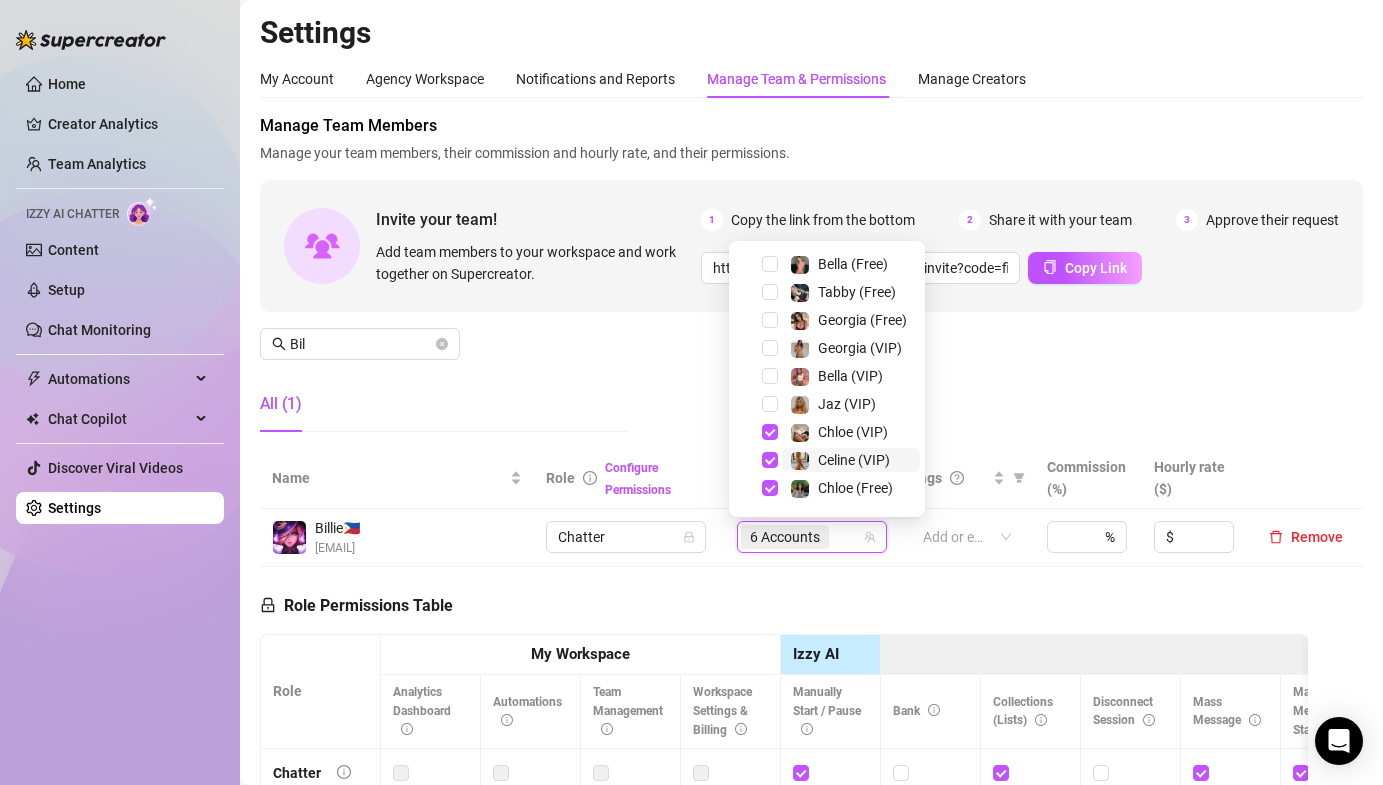 scroll, scrollTop: 334, scrollLeft: 0, axis: vertical 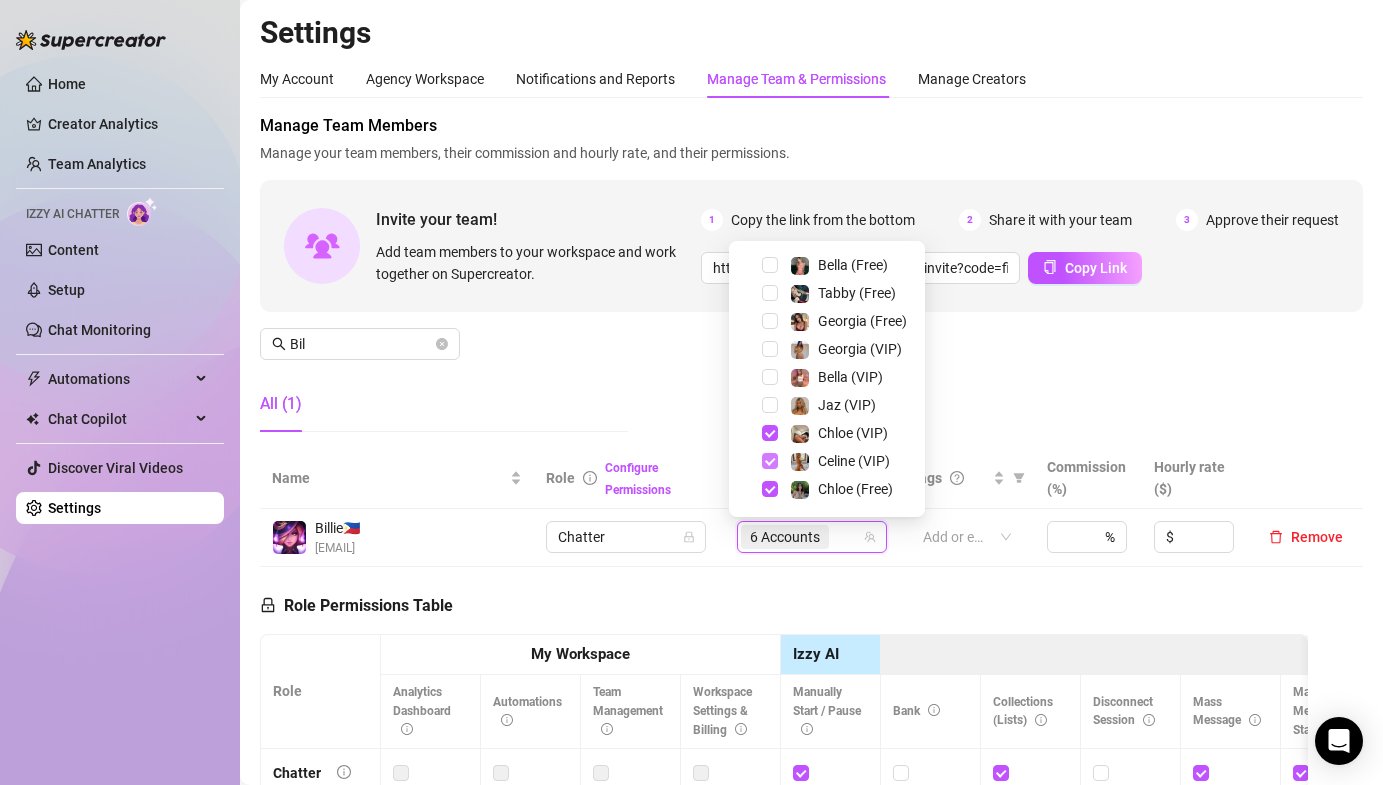 click at bounding box center (770, 461) 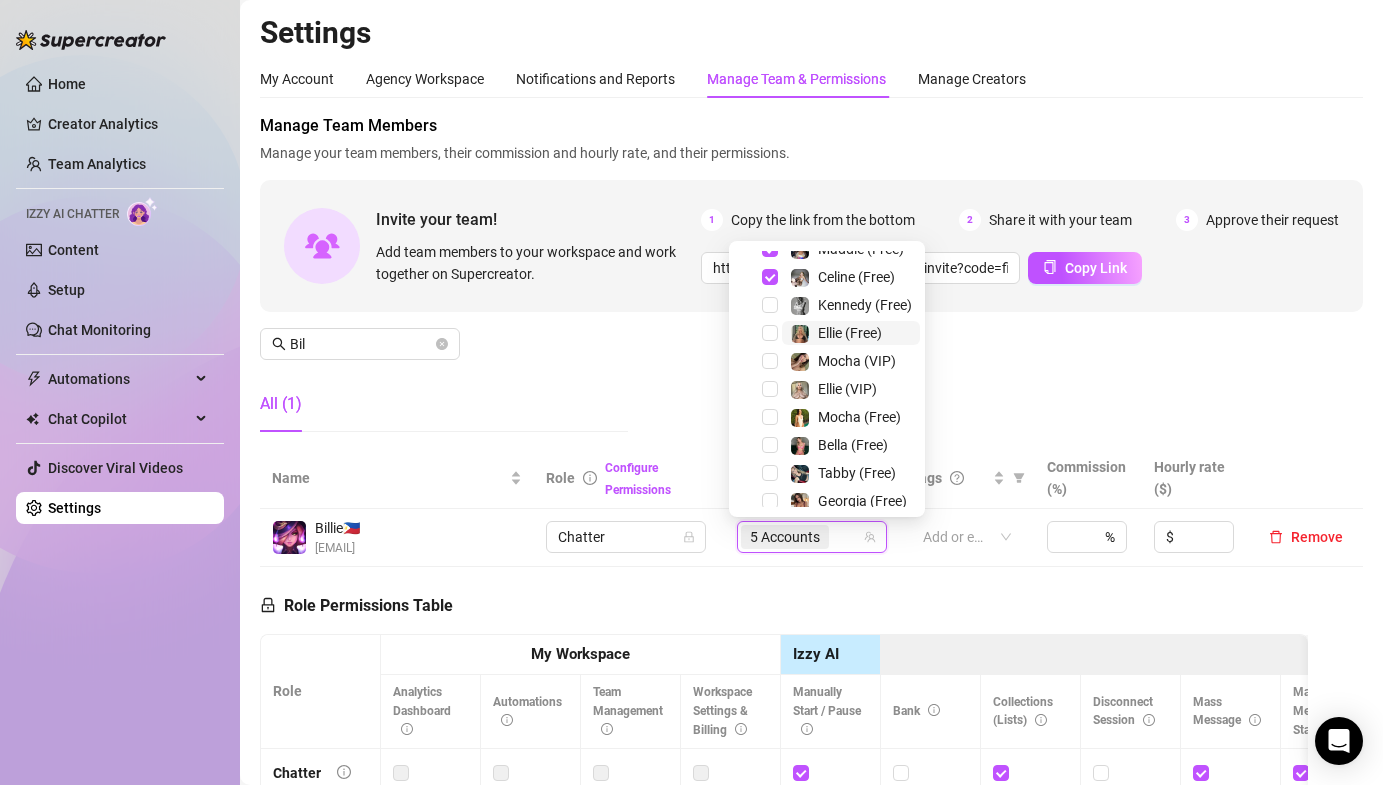 scroll, scrollTop: 116, scrollLeft: 0, axis: vertical 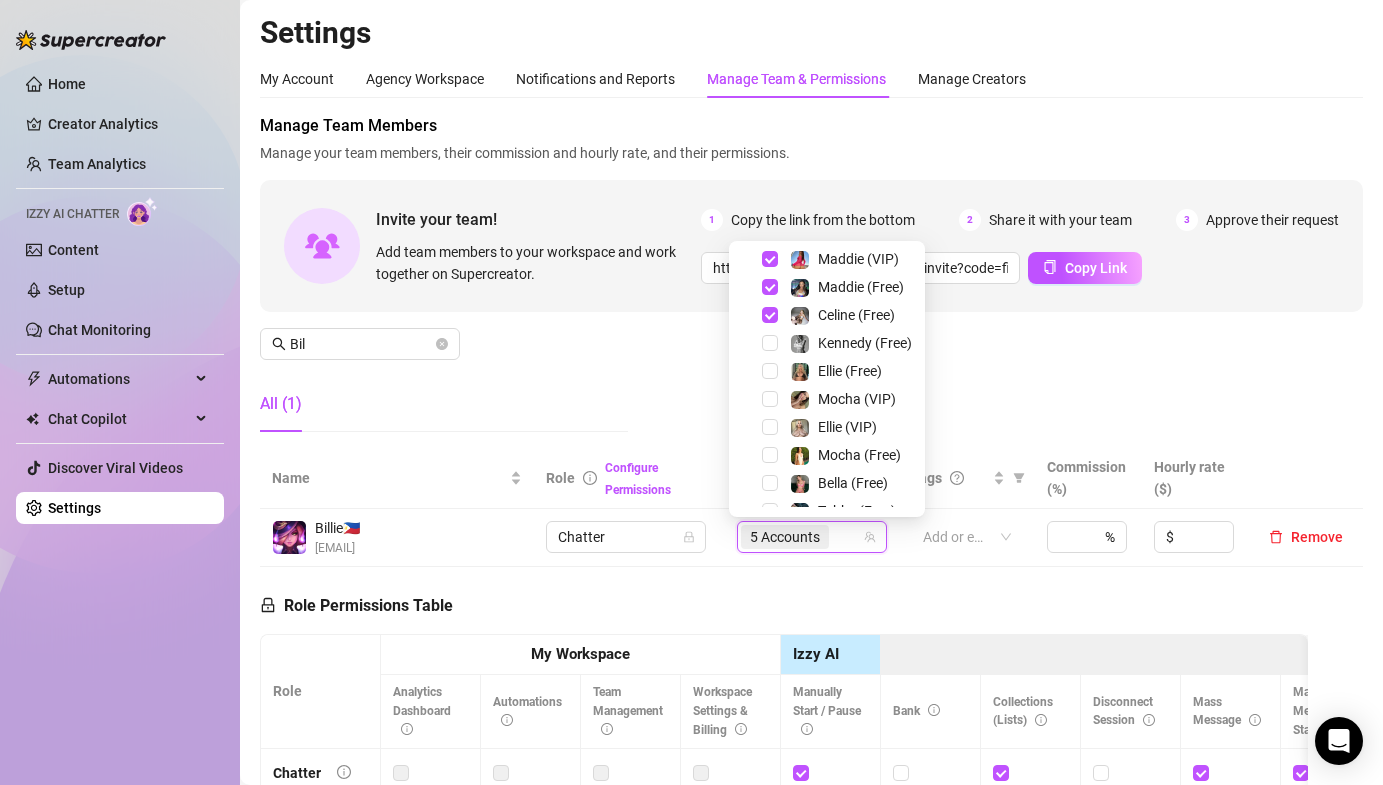 drag, startPoint x: 774, startPoint y: 315, endPoint x: 758, endPoint y: 319, distance: 16.492422 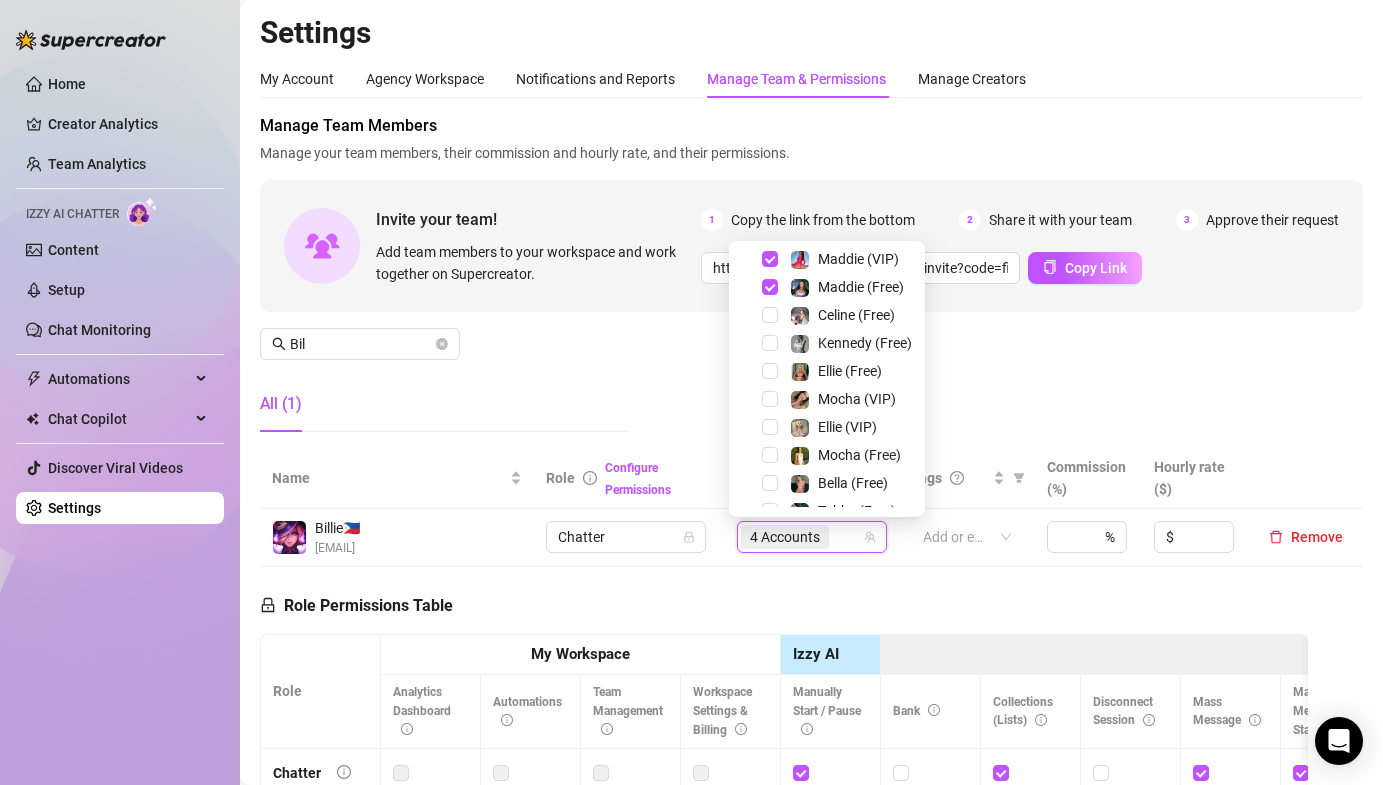 click on "Manage Team Members Manage your team members, their commission and hourly rate, and their permissions. Invite your team! Add team members to your workspace and work together on Supercreator. 1 Copy the link from the bottom 2 Share it with your team 3 Approve their request https://console.supercreator.app/invite?code=fibzx3jJrgPbWdJEkEN3sg7x35T2&workspace=222%20Mgmt%20 Copy Link Bil All (1)" at bounding box center [811, 281] 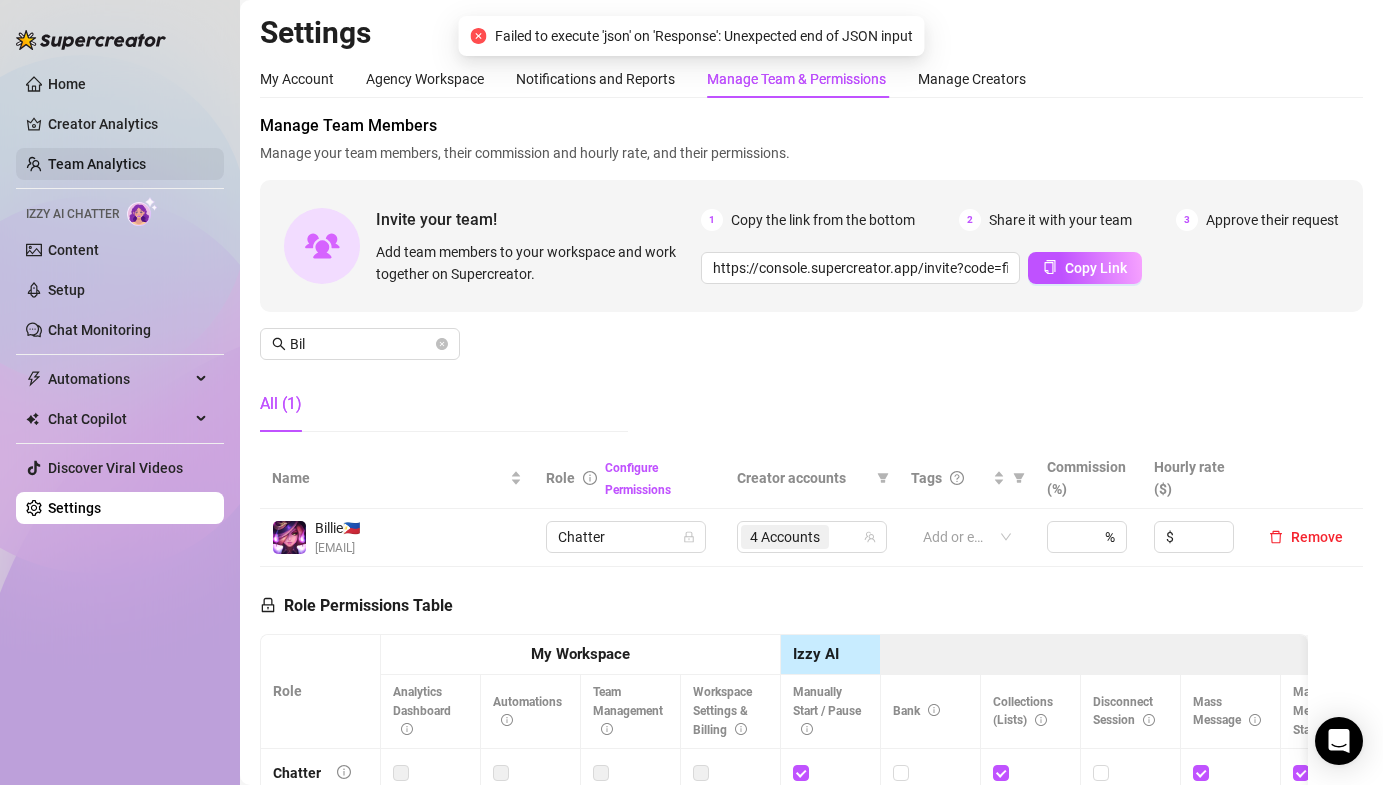 click on "Team Analytics" at bounding box center (97, 164) 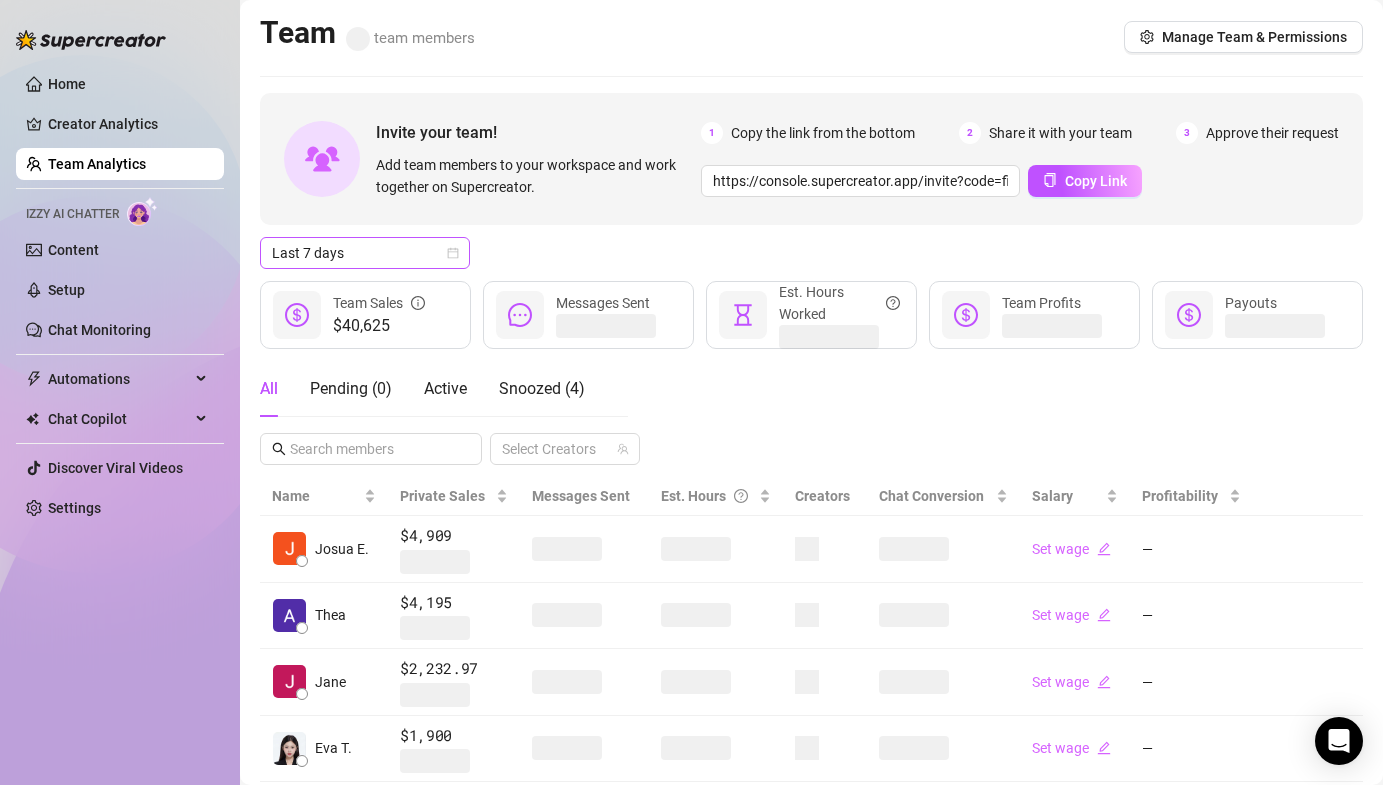 click on "Last 7 days" at bounding box center [365, 253] 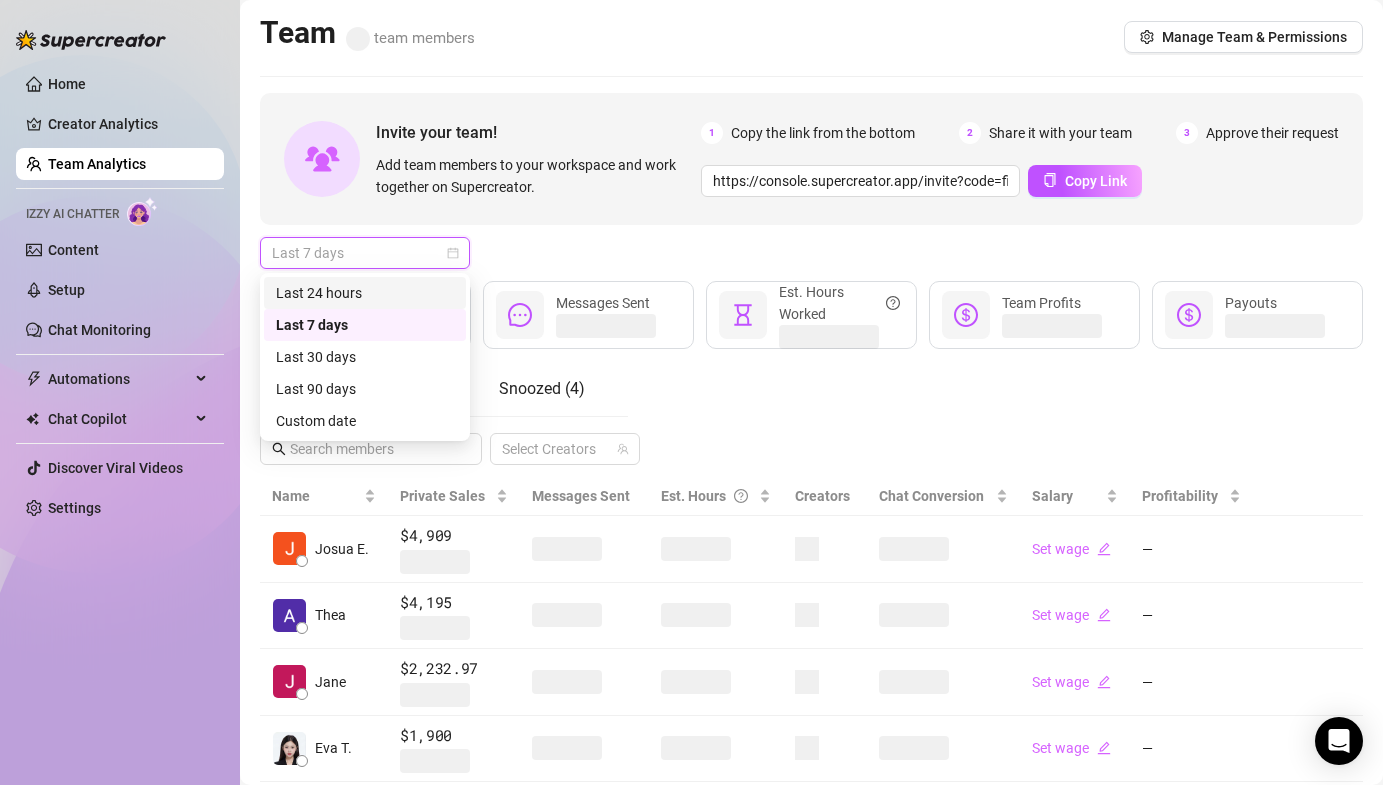 click on "Last 24 hours" at bounding box center [365, 293] 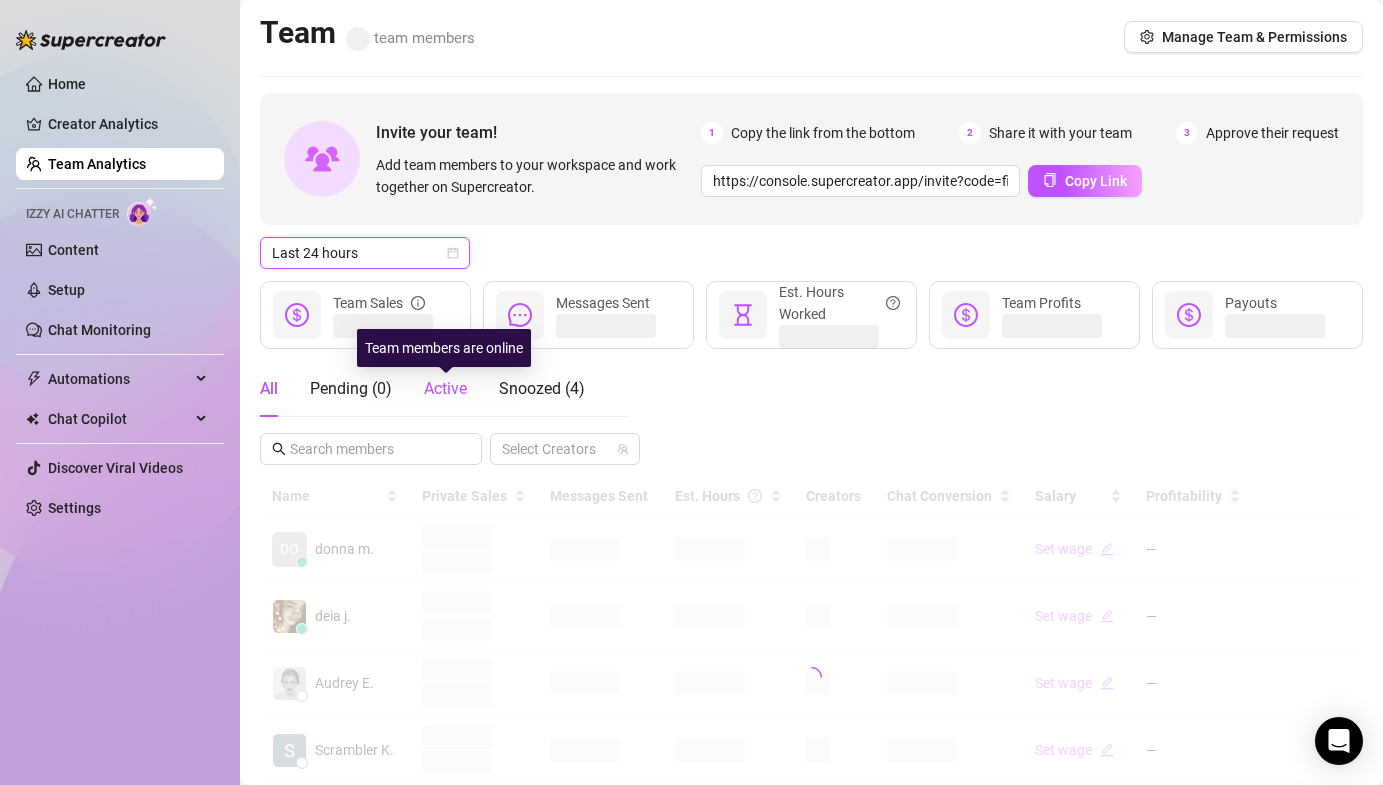 click on "Active" at bounding box center [445, 388] 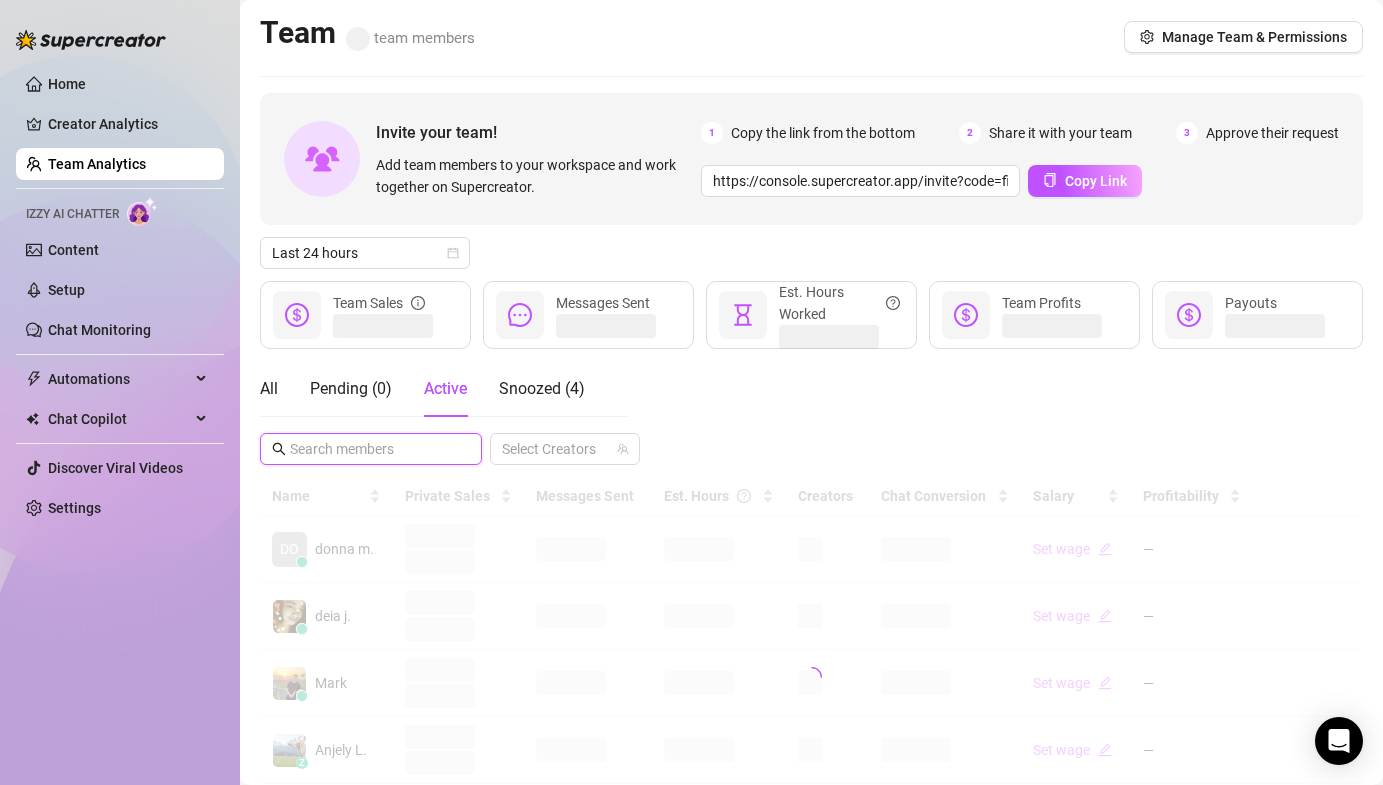 click at bounding box center [372, 449] 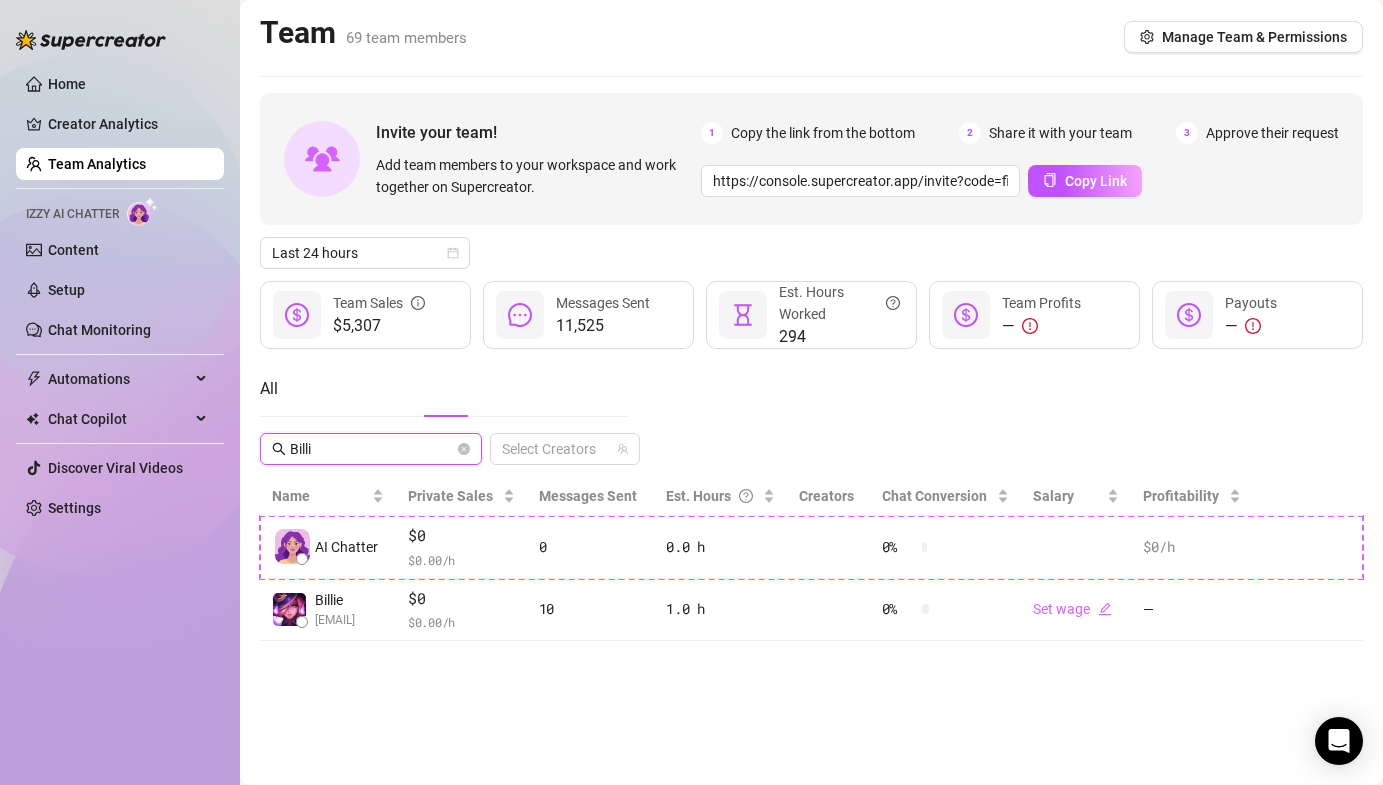 type on "Billi" 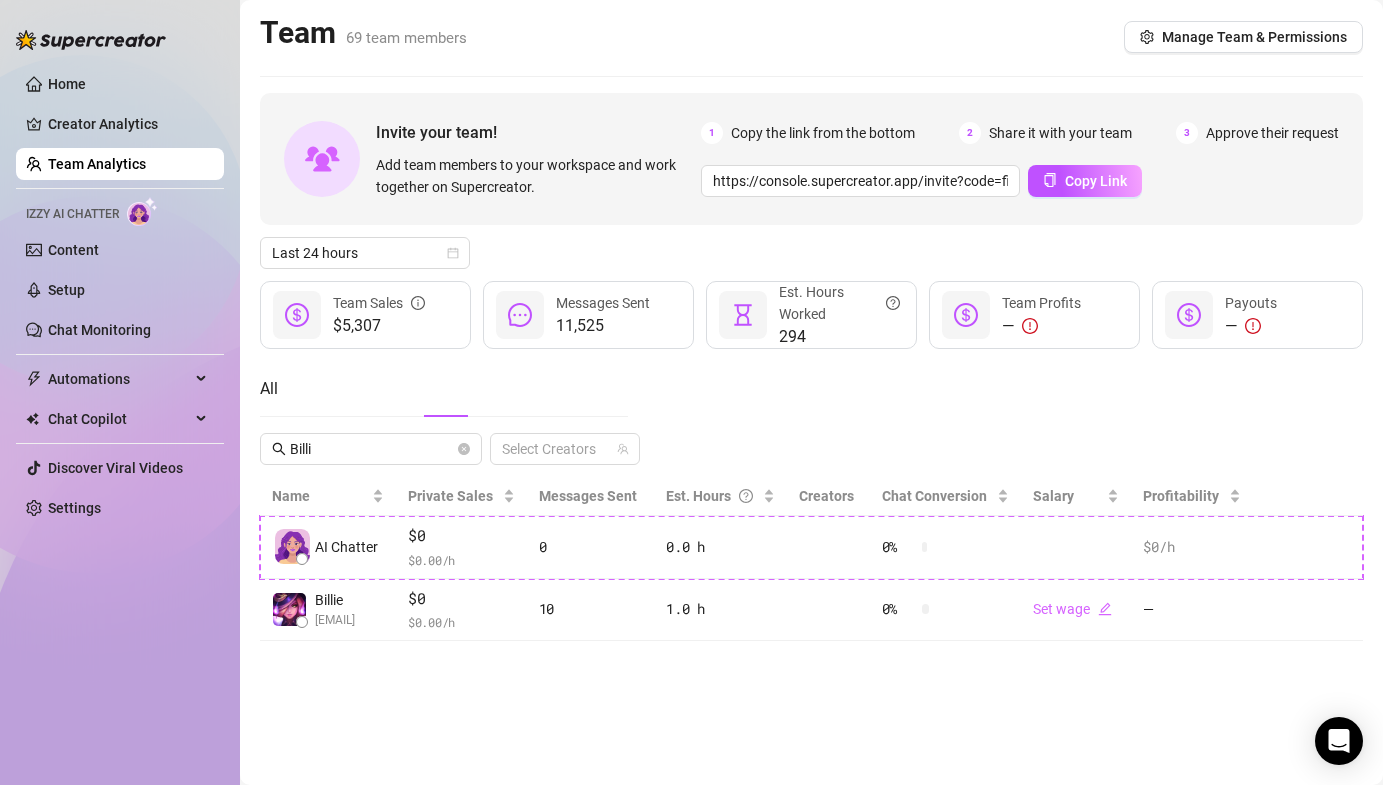 click on "All Billi   Select Creators" at bounding box center [811, 413] 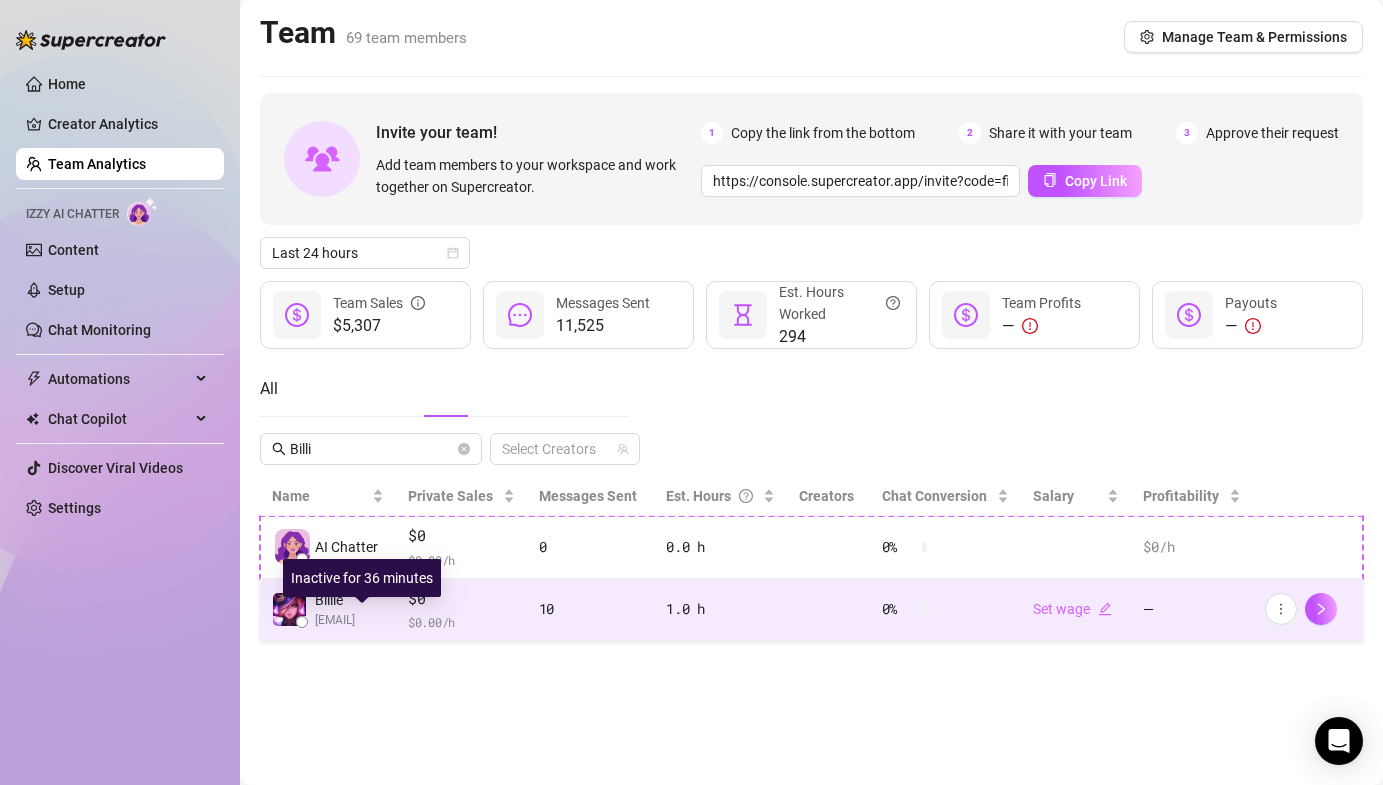click at bounding box center (289, 609) 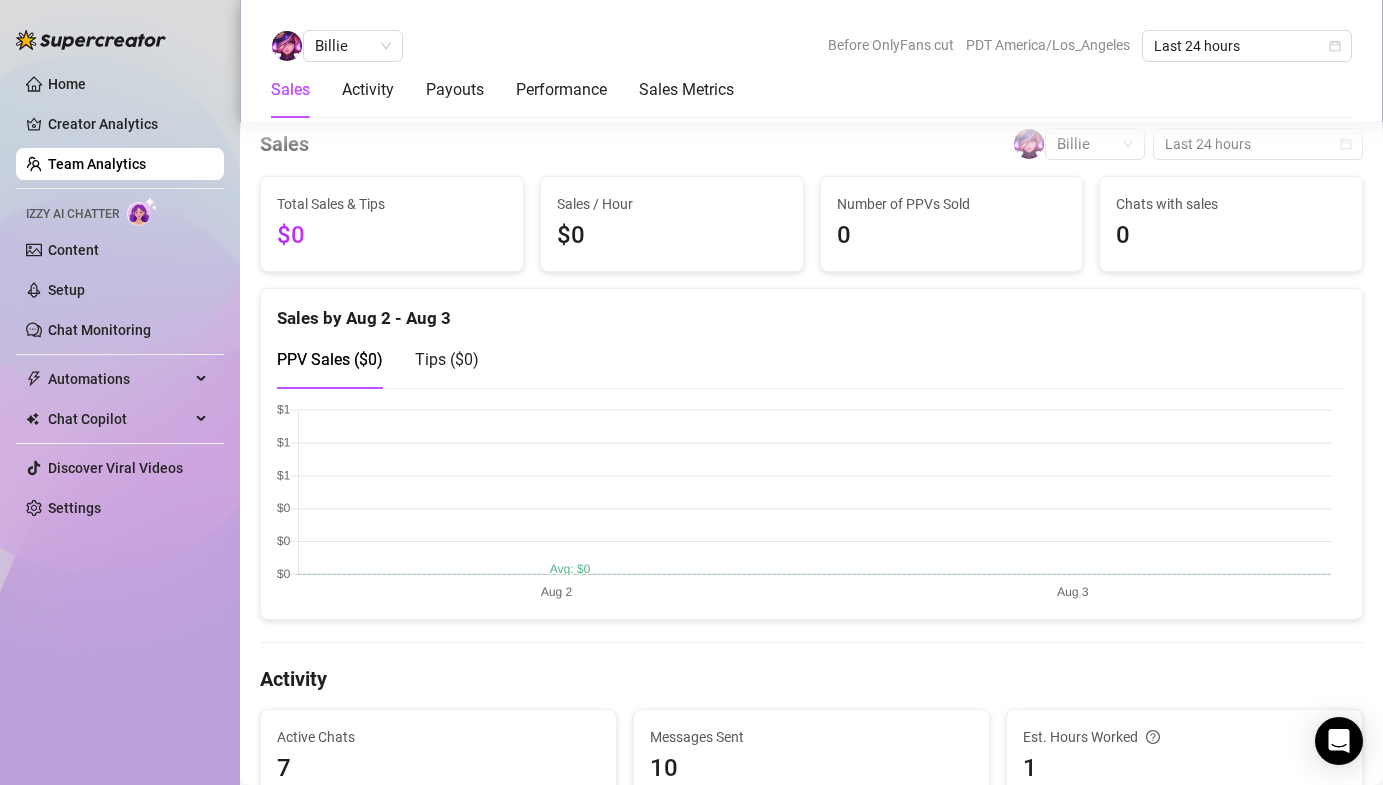 scroll, scrollTop: 0, scrollLeft: 0, axis: both 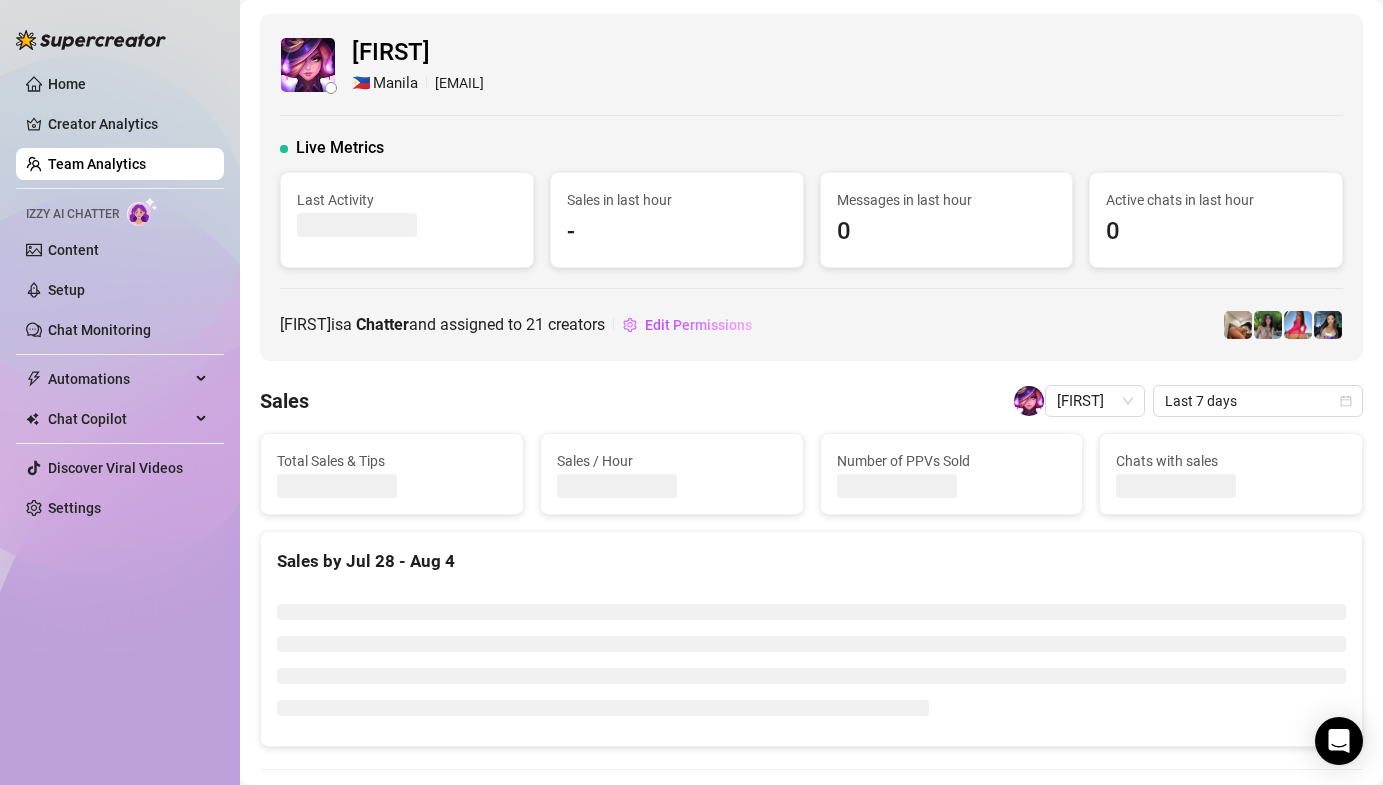 click on "Billie  is  a   Chatter  and assigned to   21   creators Edit Permissions" at bounding box center [811, 325] 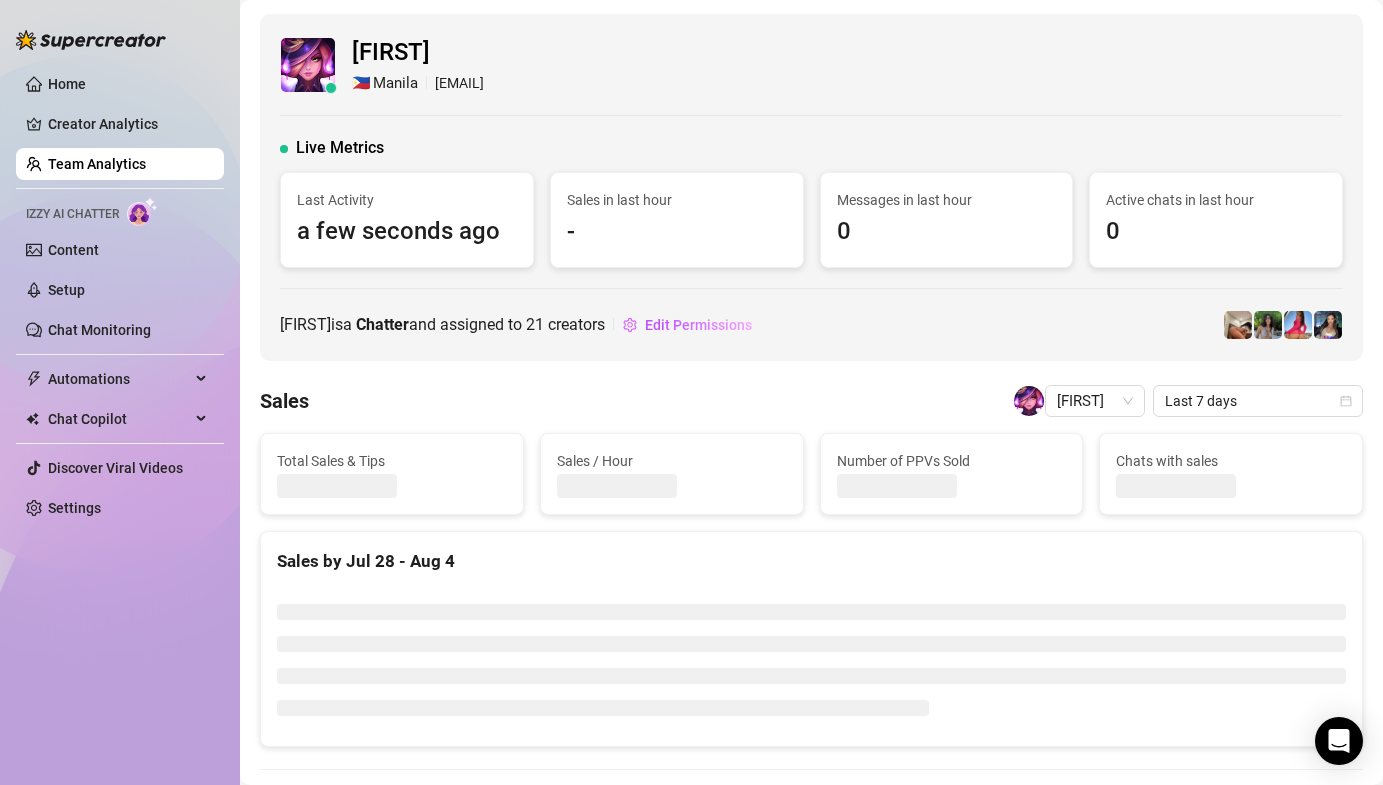 click on "Billie 🇵🇭 Manila cinnamoncake2020@gmail.com Live Metrics Last Activity a few seconds ago Sales in last hour - Messages in last hour 0 Active chats in last hour 0 Billie  is  a   Chatter  and assigned to   21   creators Edit Permissions" at bounding box center (811, 187) 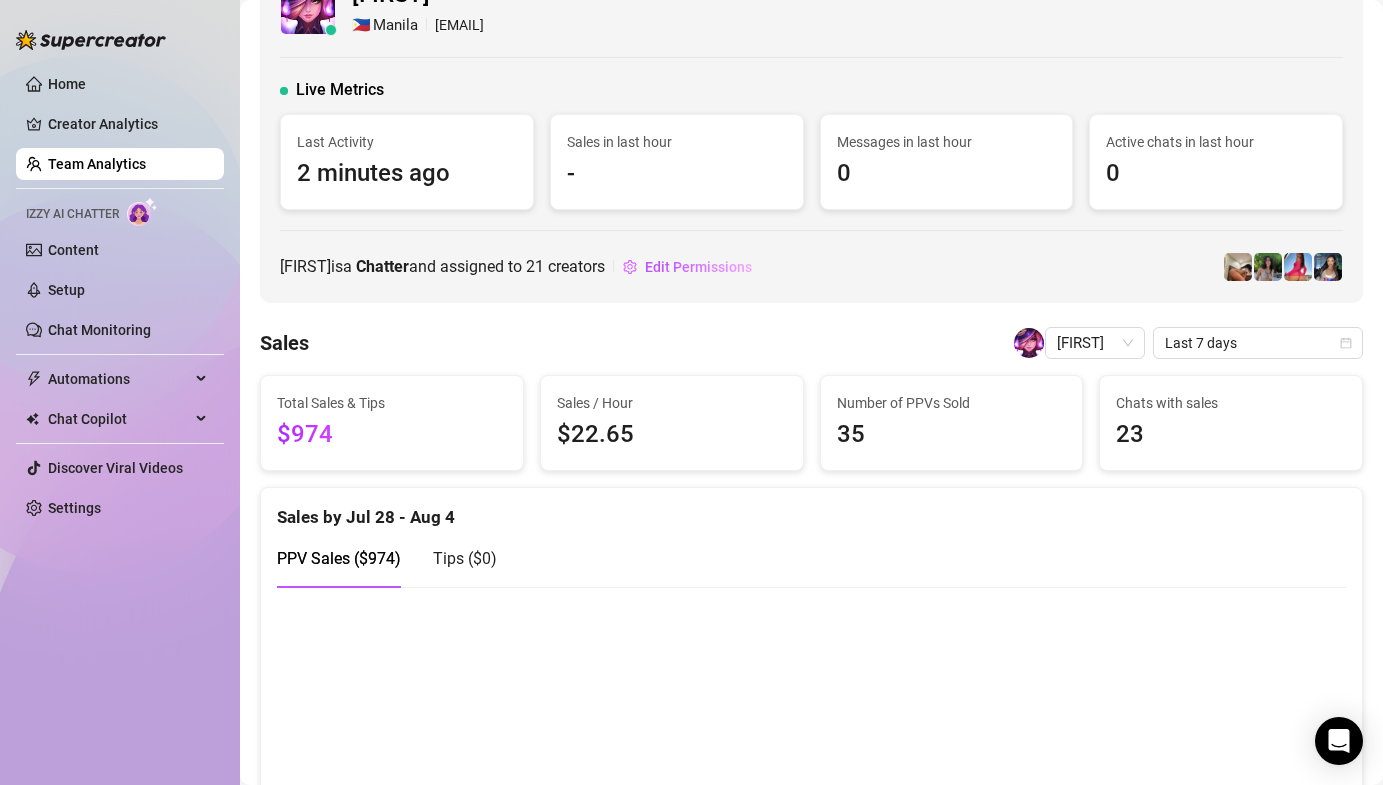 scroll, scrollTop: 0, scrollLeft: 0, axis: both 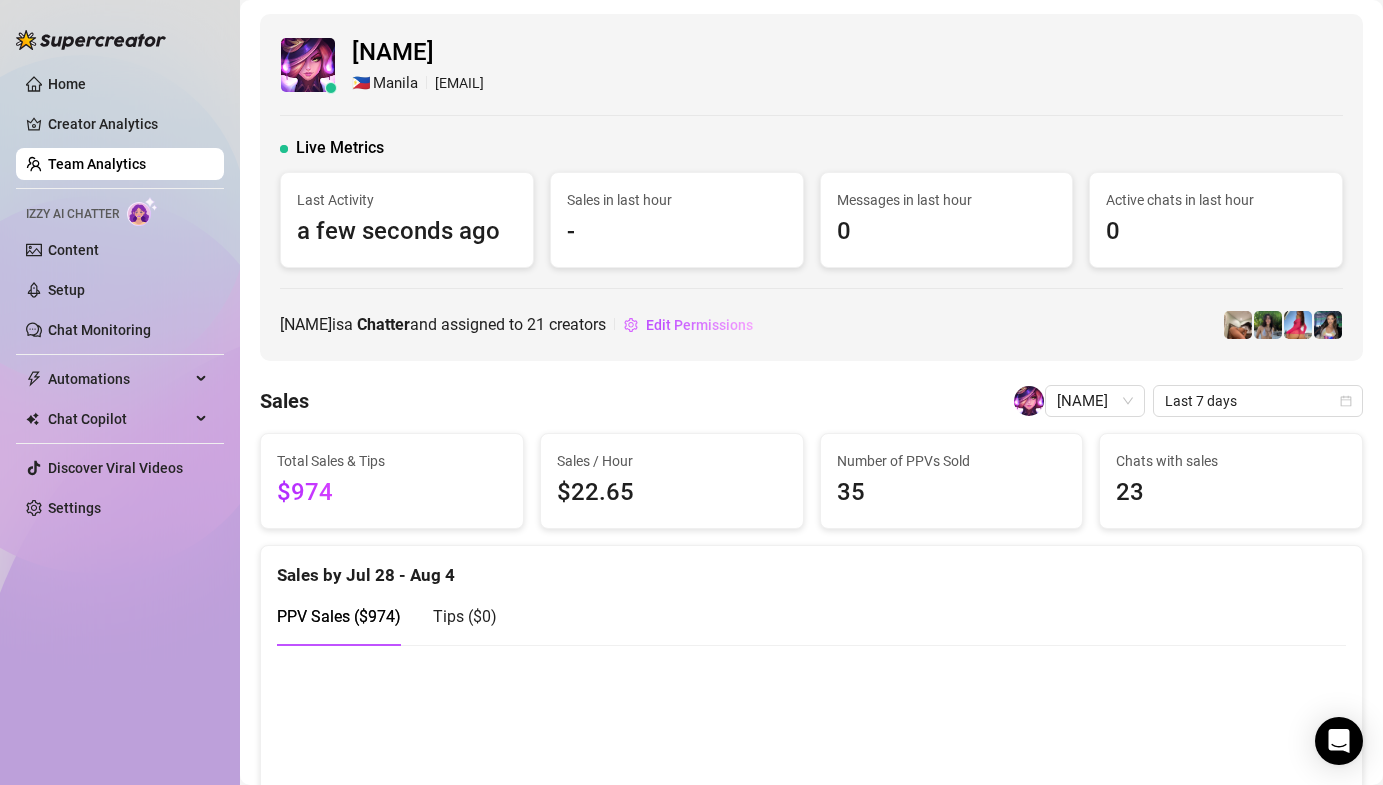 click on "[NAME] 🇵🇭 [CITY] [EMAIL] Live Metrics Last Activity a few seconds ago Sales in last hour - Messages in last hour 0 Active chats in last hour 0 [NAME] is a Chatter and assigned to [NUMBER] creators Edit Permissions" at bounding box center [811, 187] 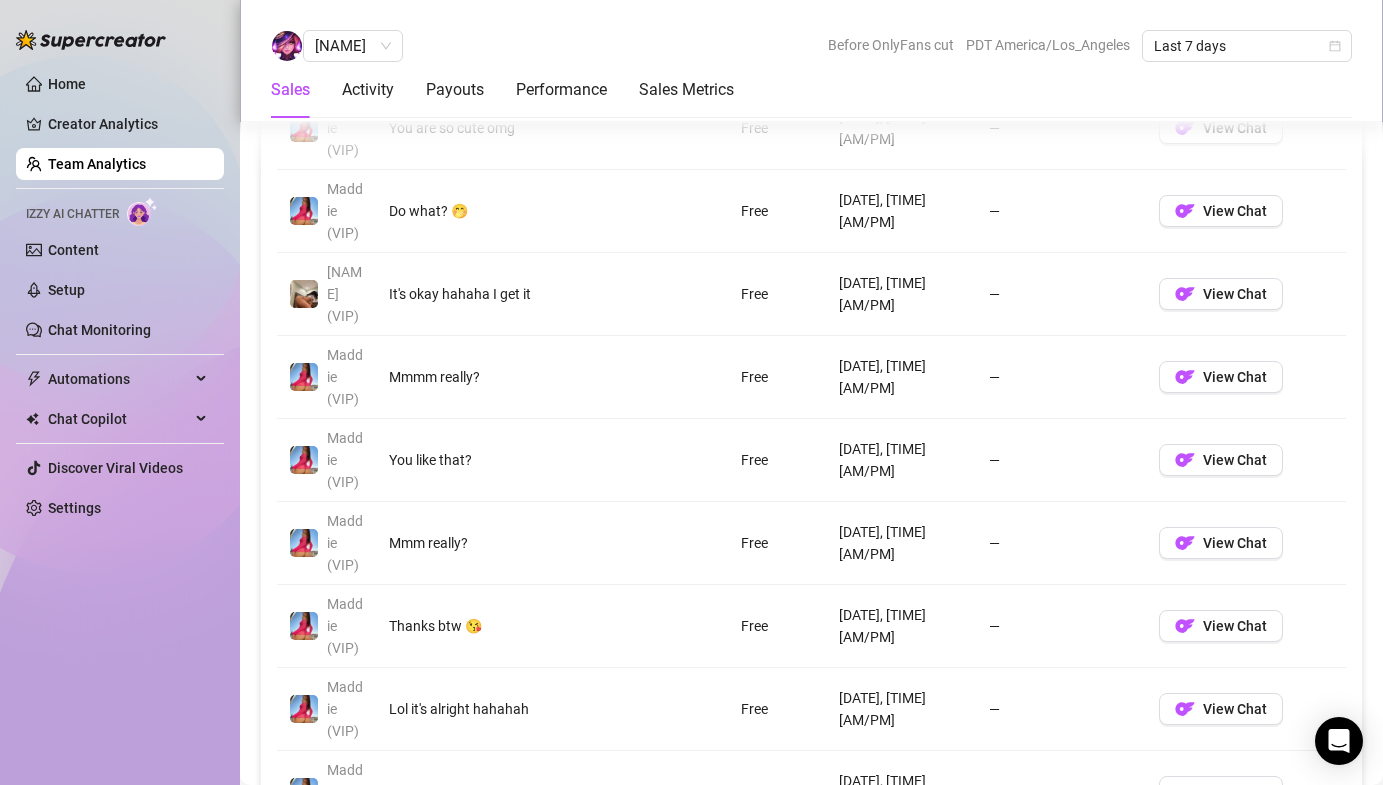 scroll, scrollTop: 1818, scrollLeft: 0, axis: vertical 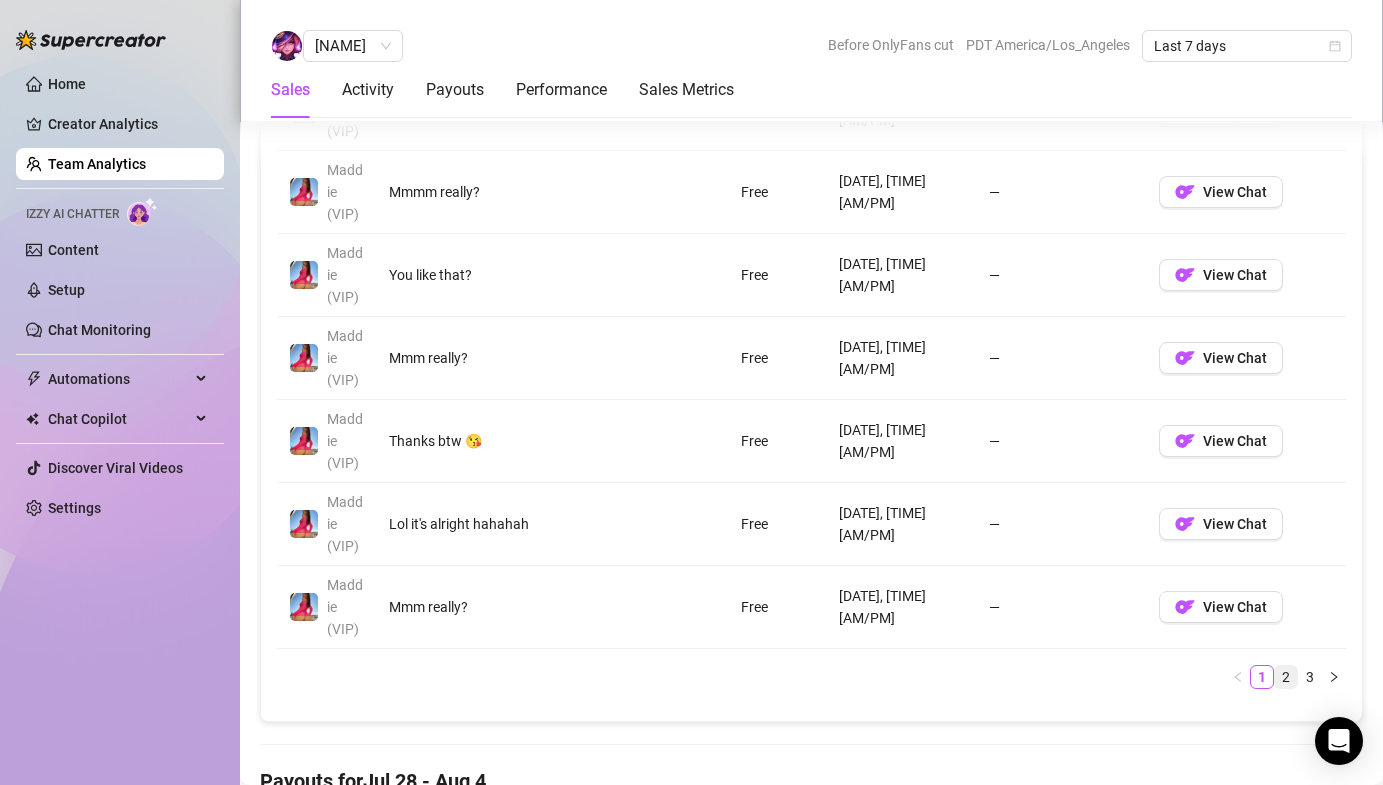 click on "1" at bounding box center [1262, 677] 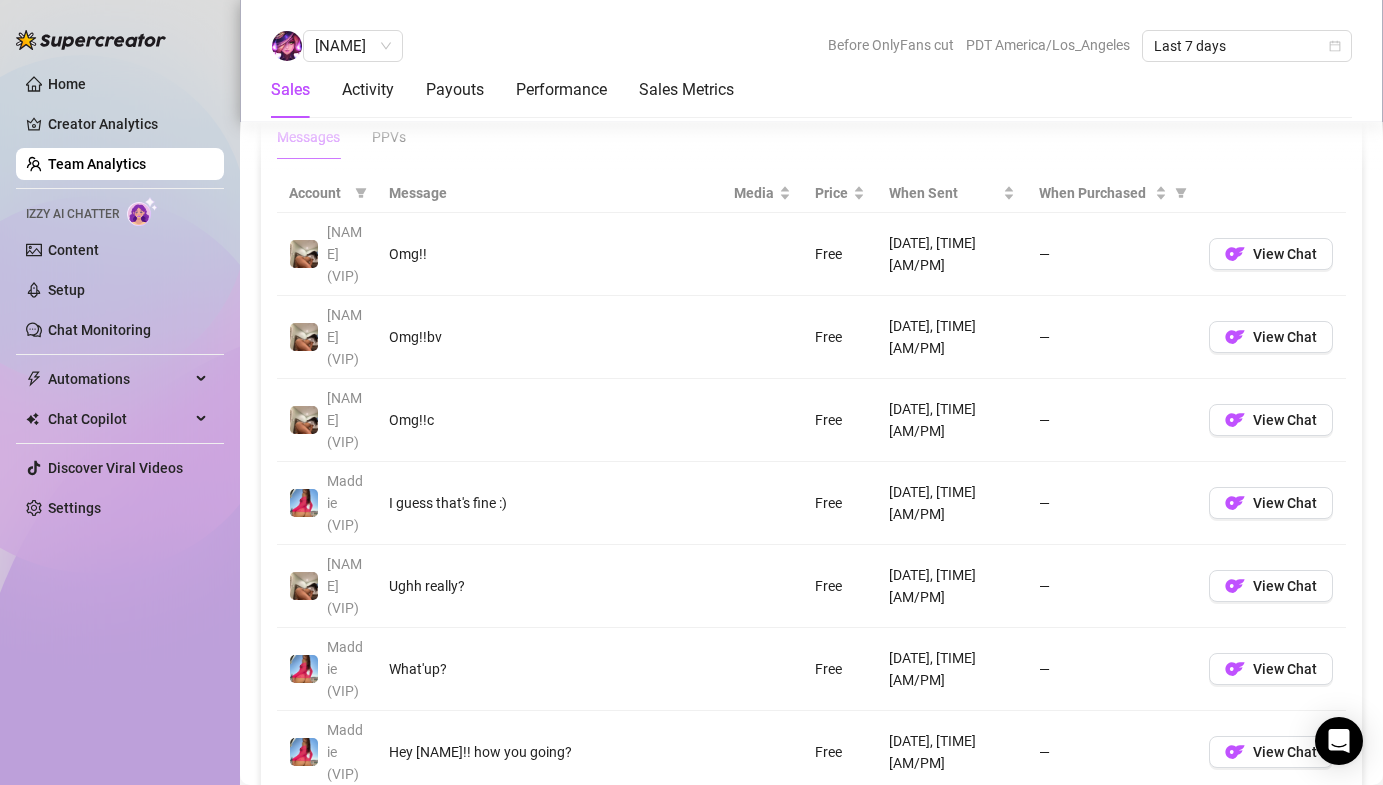 scroll, scrollTop: 1420, scrollLeft: 0, axis: vertical 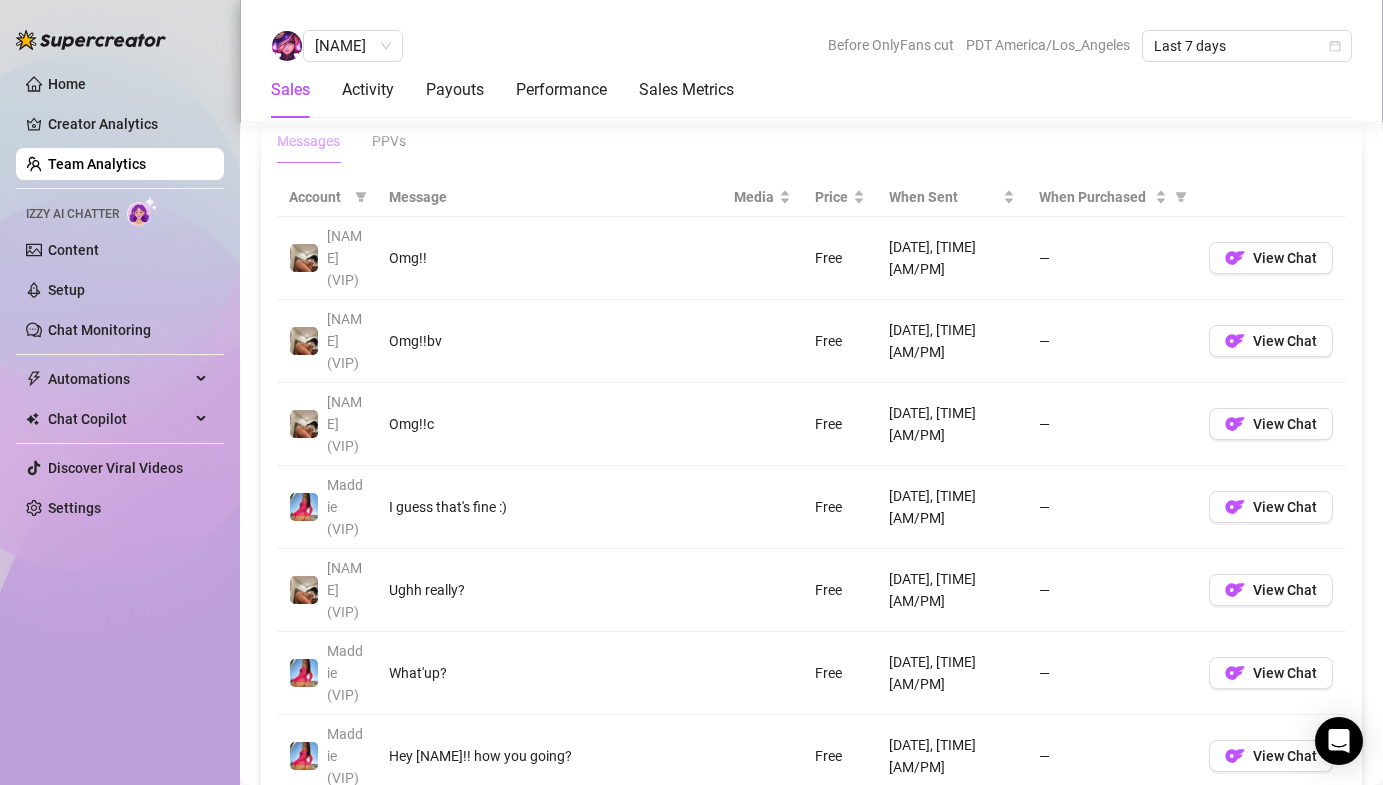 click on "—" at bounding box center [1112, 507] 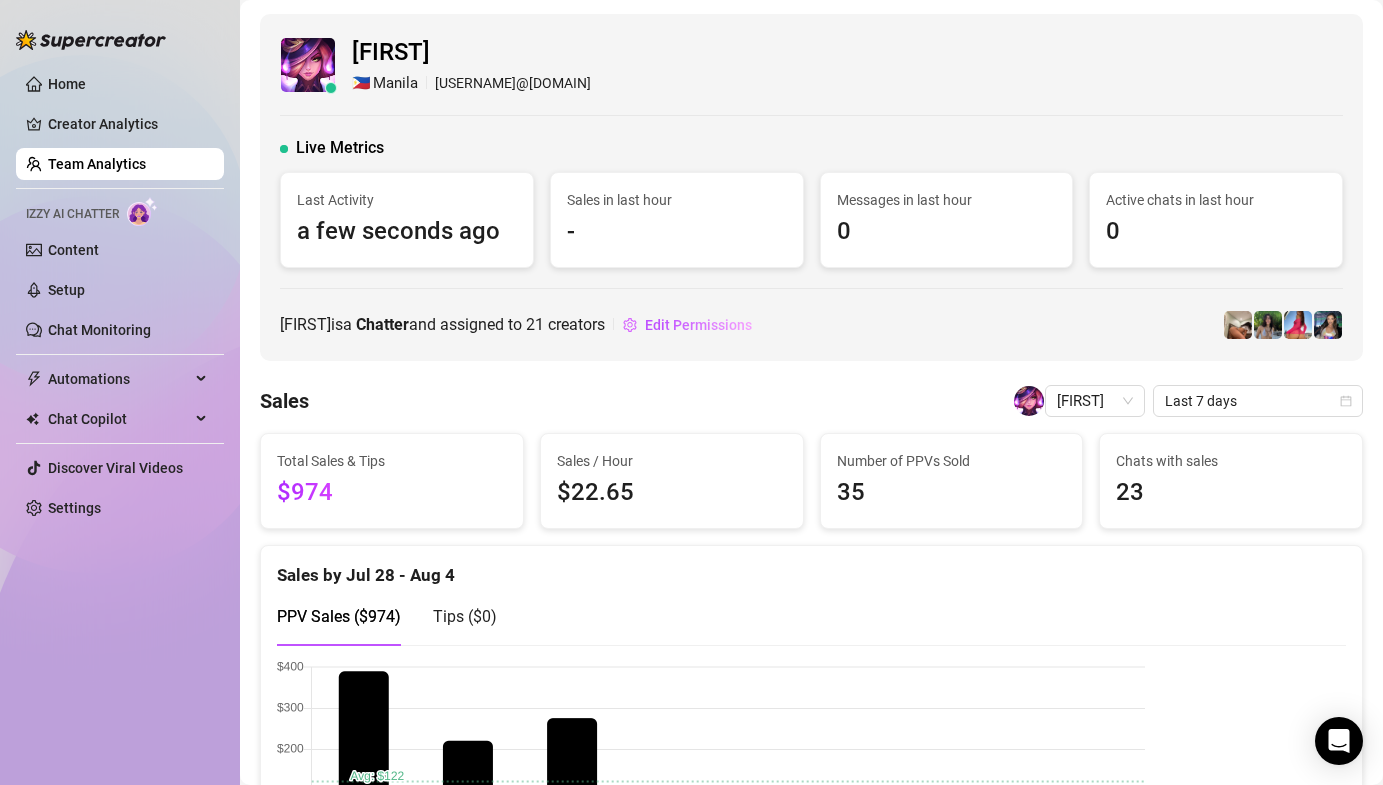 scroll, scrollTop: 0, scrollLeft: 0, axis: both 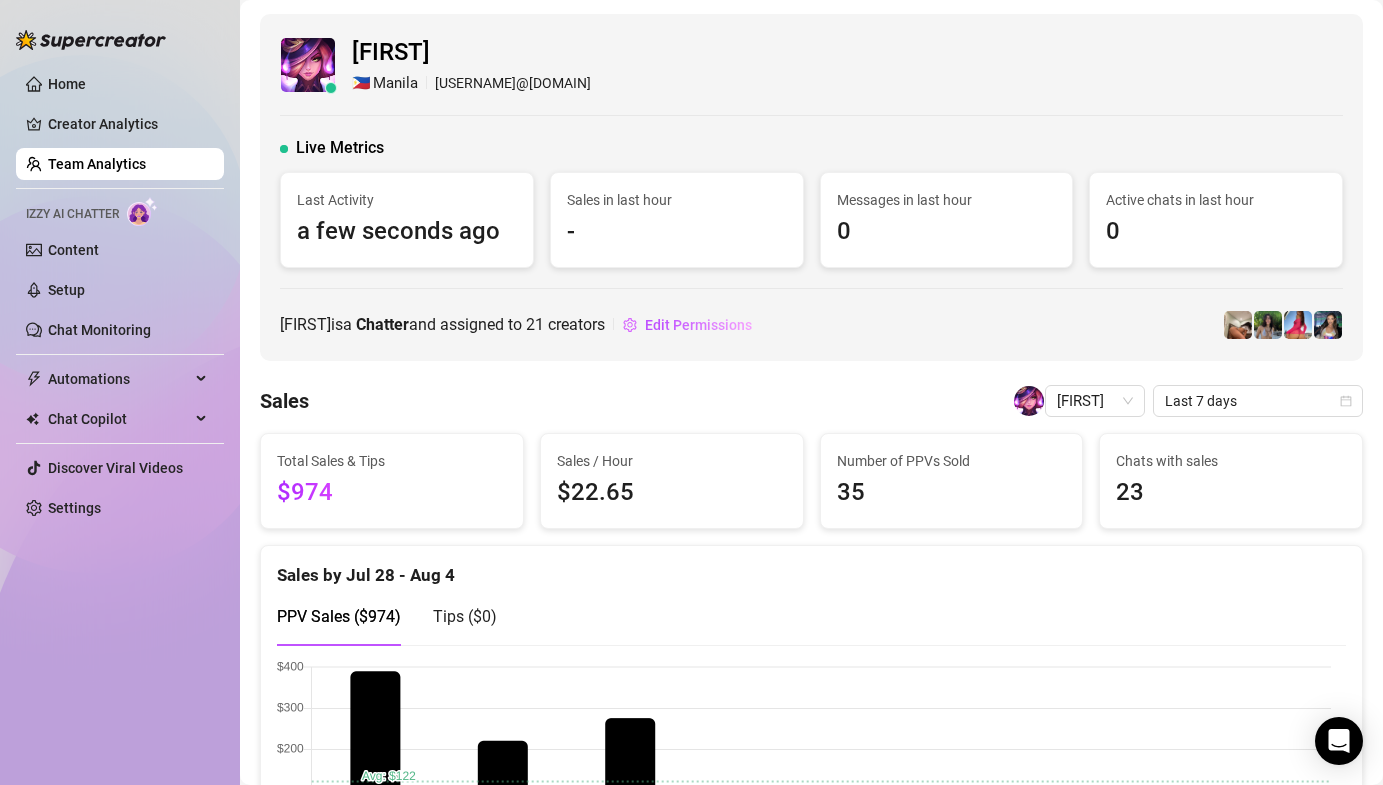 click on "Team Analytics" at bounding box center [97, 164] 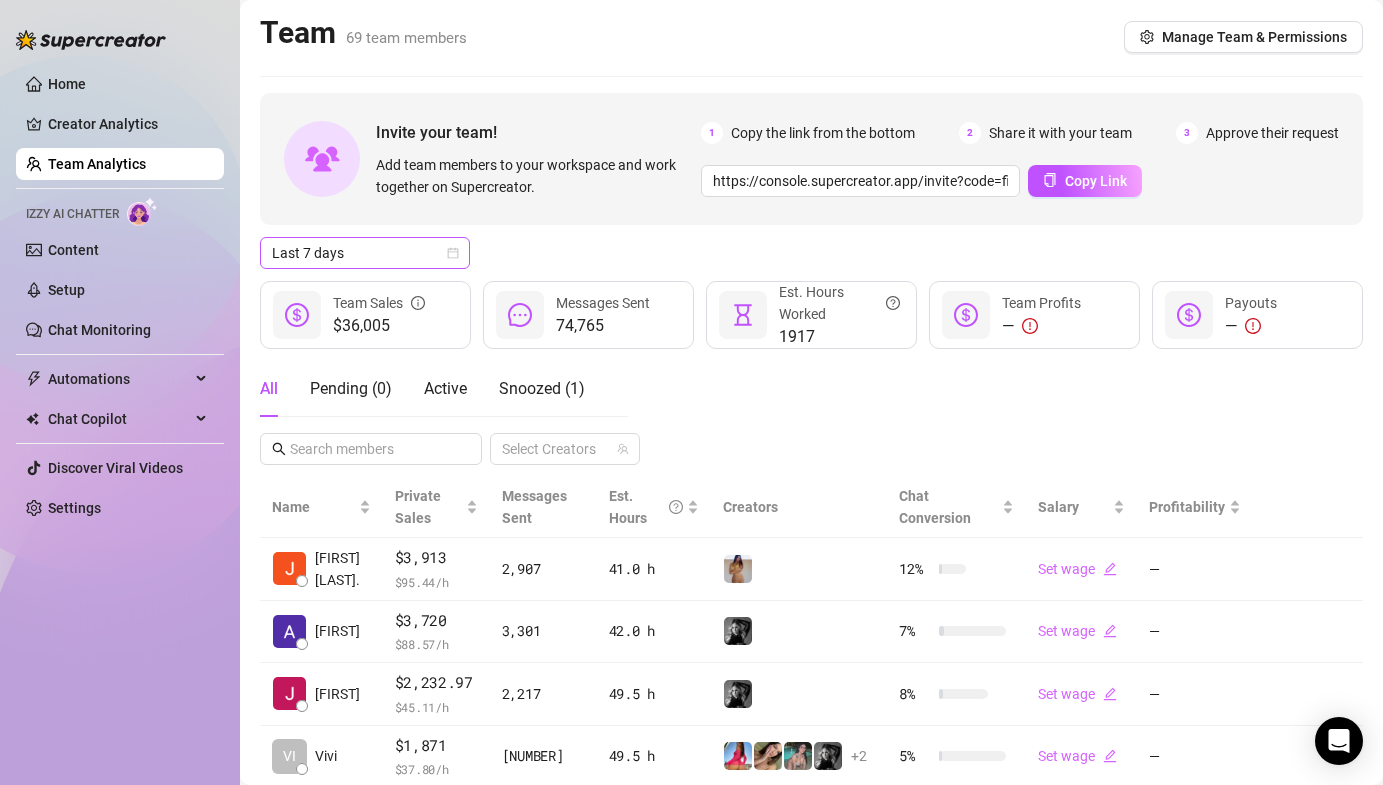 click on "Last 7 days" at bounding box center [365, 253] 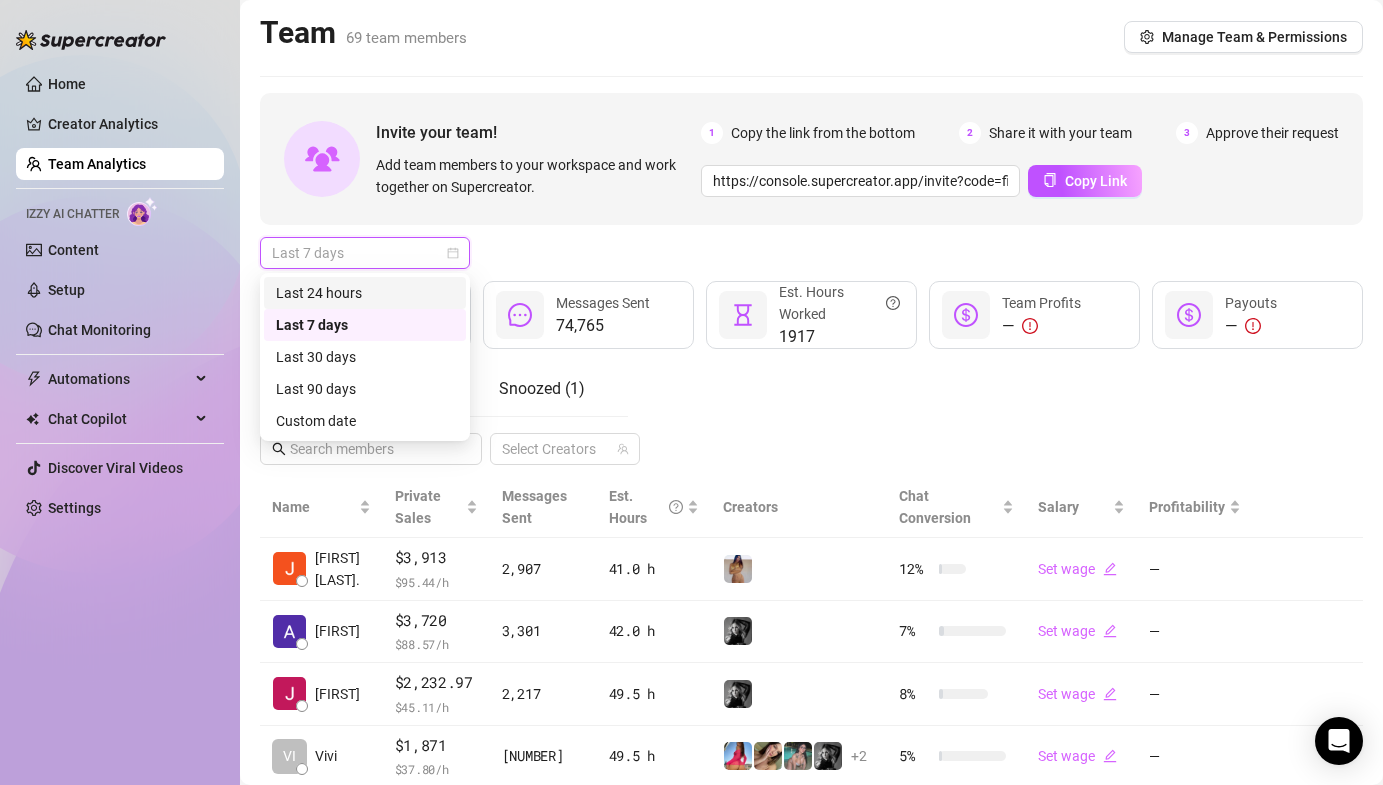 click on "Last 24 hours" at bounding box center [365, 293] 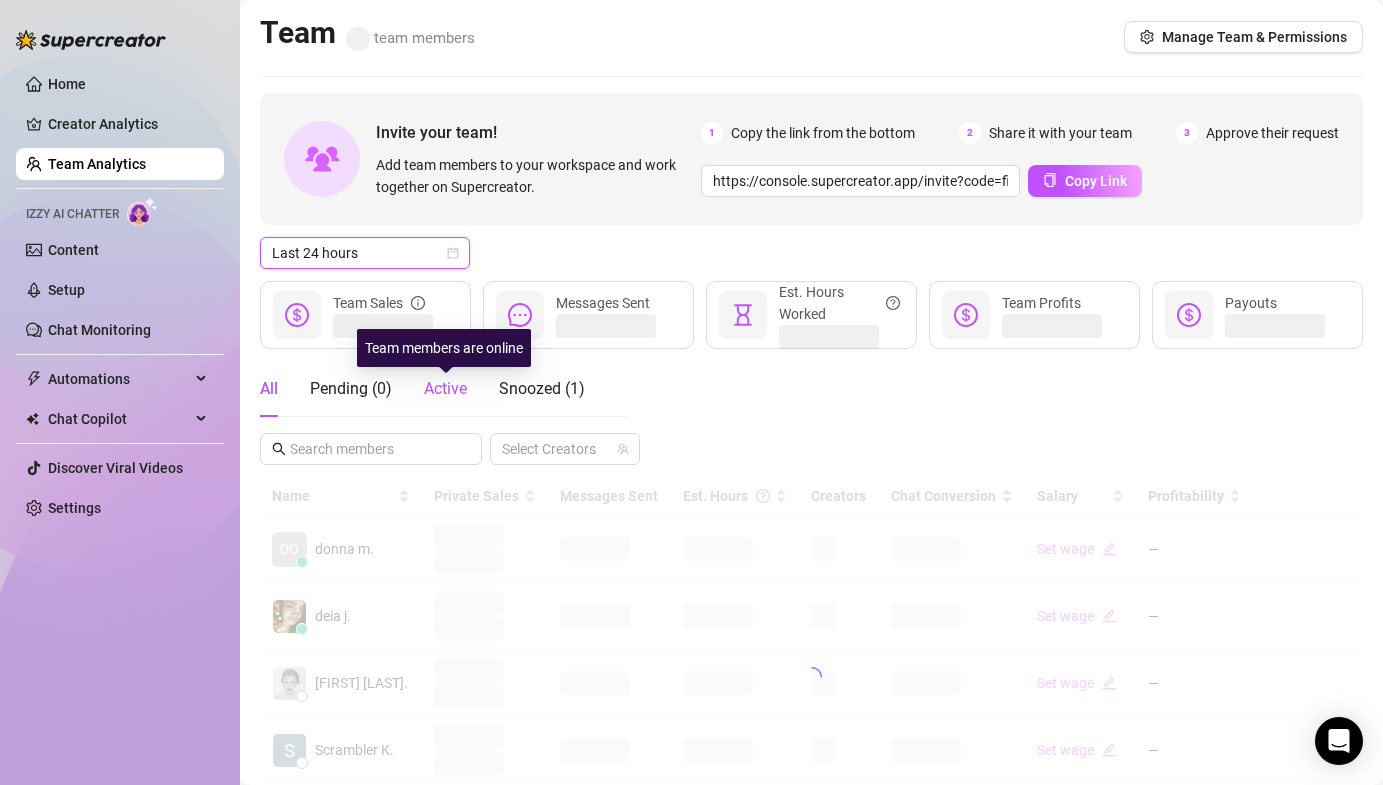 click on "Active" at bounding box center (445, 388) 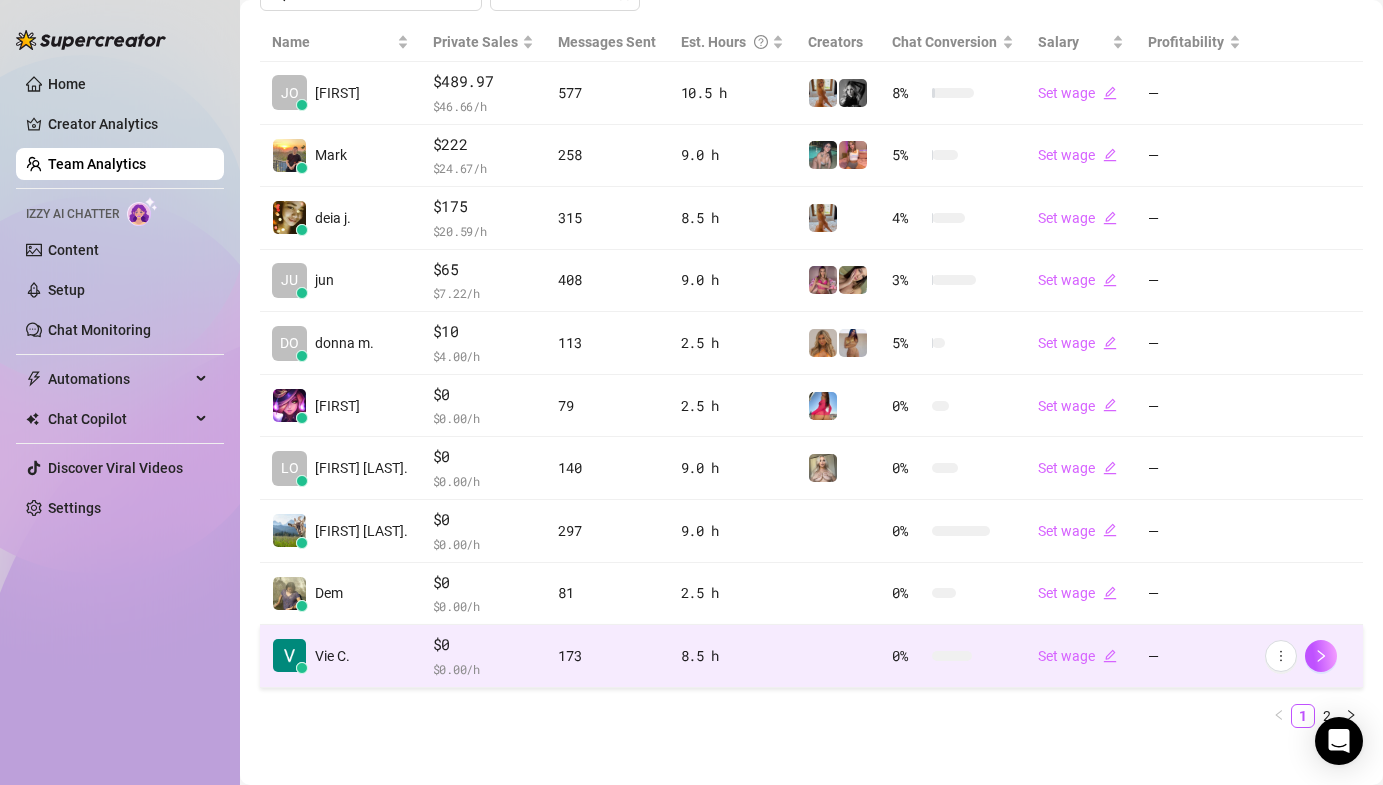 scroll, scrollTop: 472, scrollLeft: 0, axis: vertical 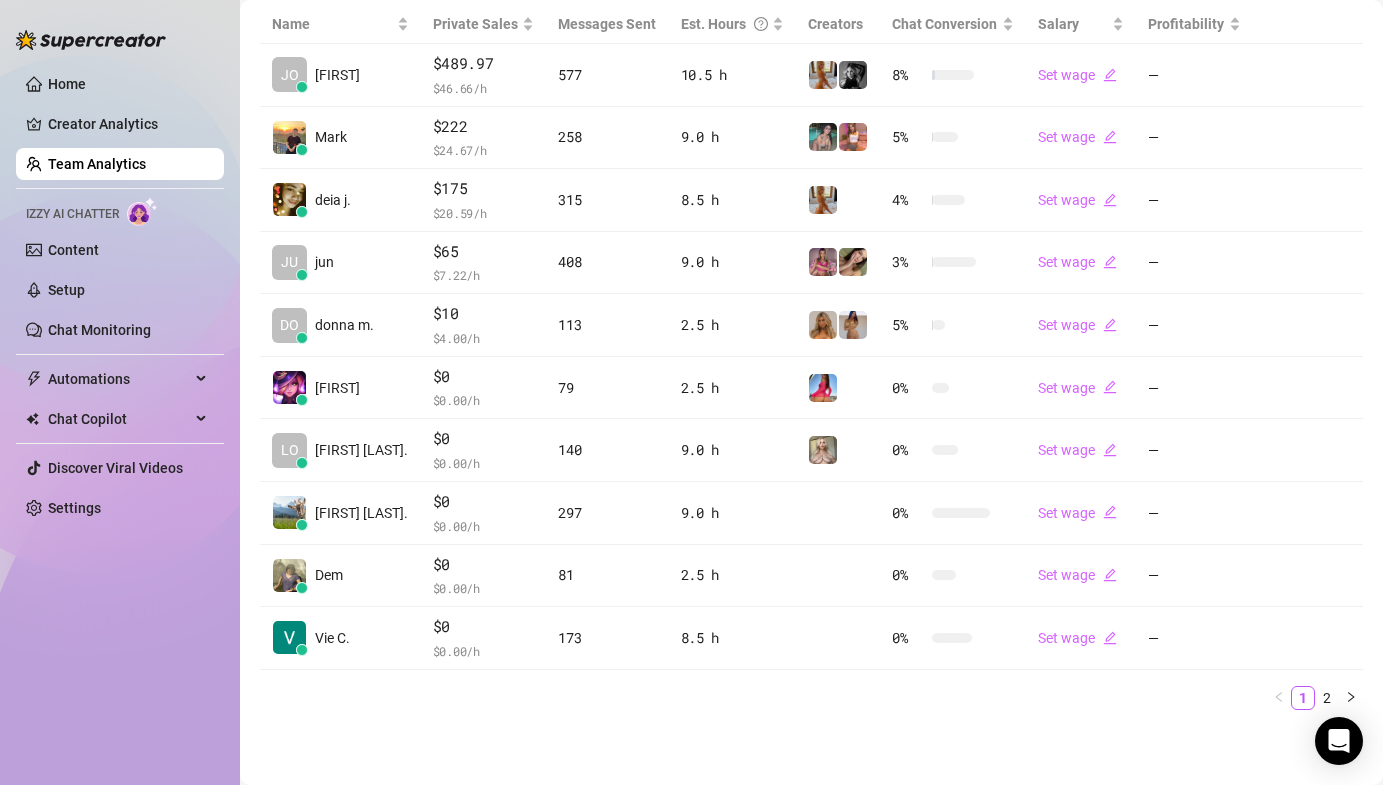 click on "2" at bounding box center [1327, 698] 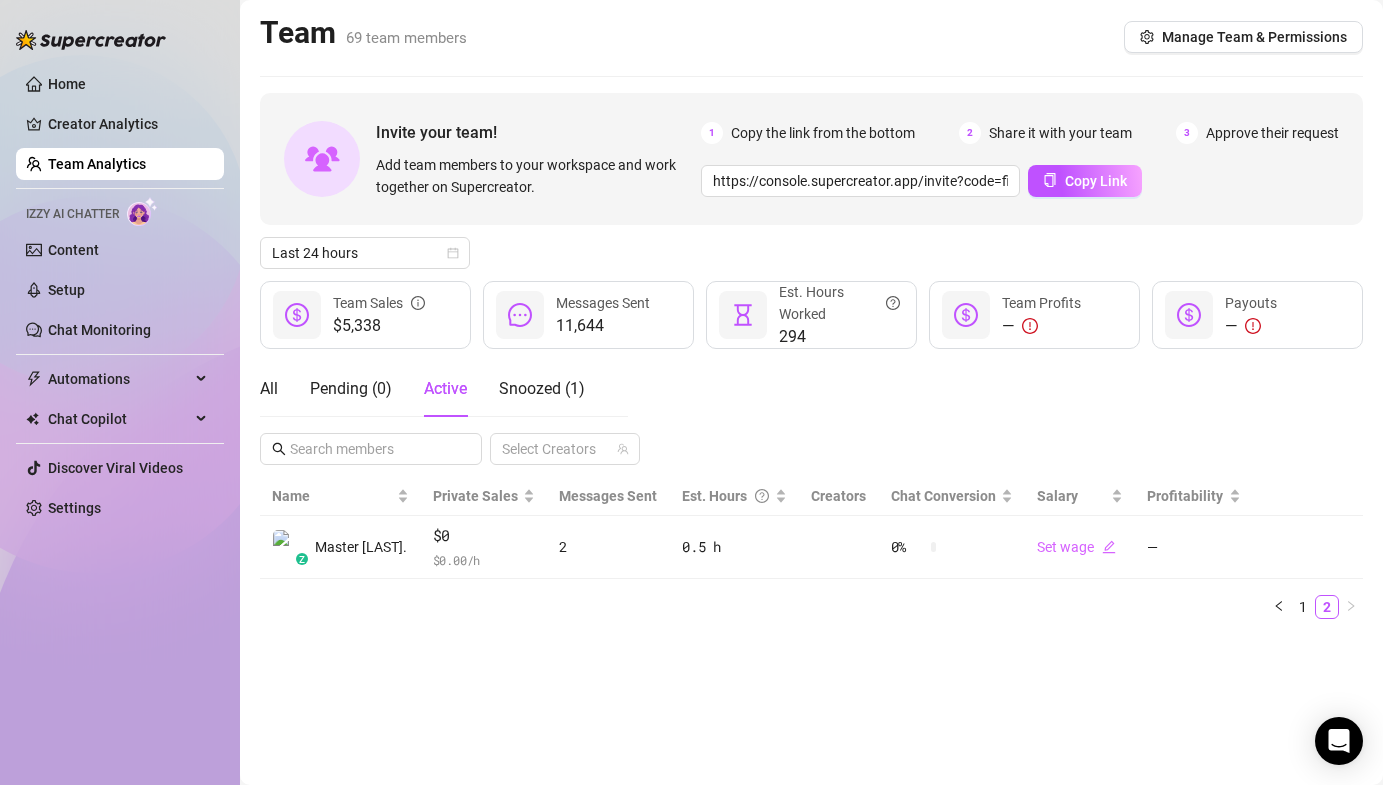 scroll, scrollTop: 0, scrollLeft: 0, axis: both 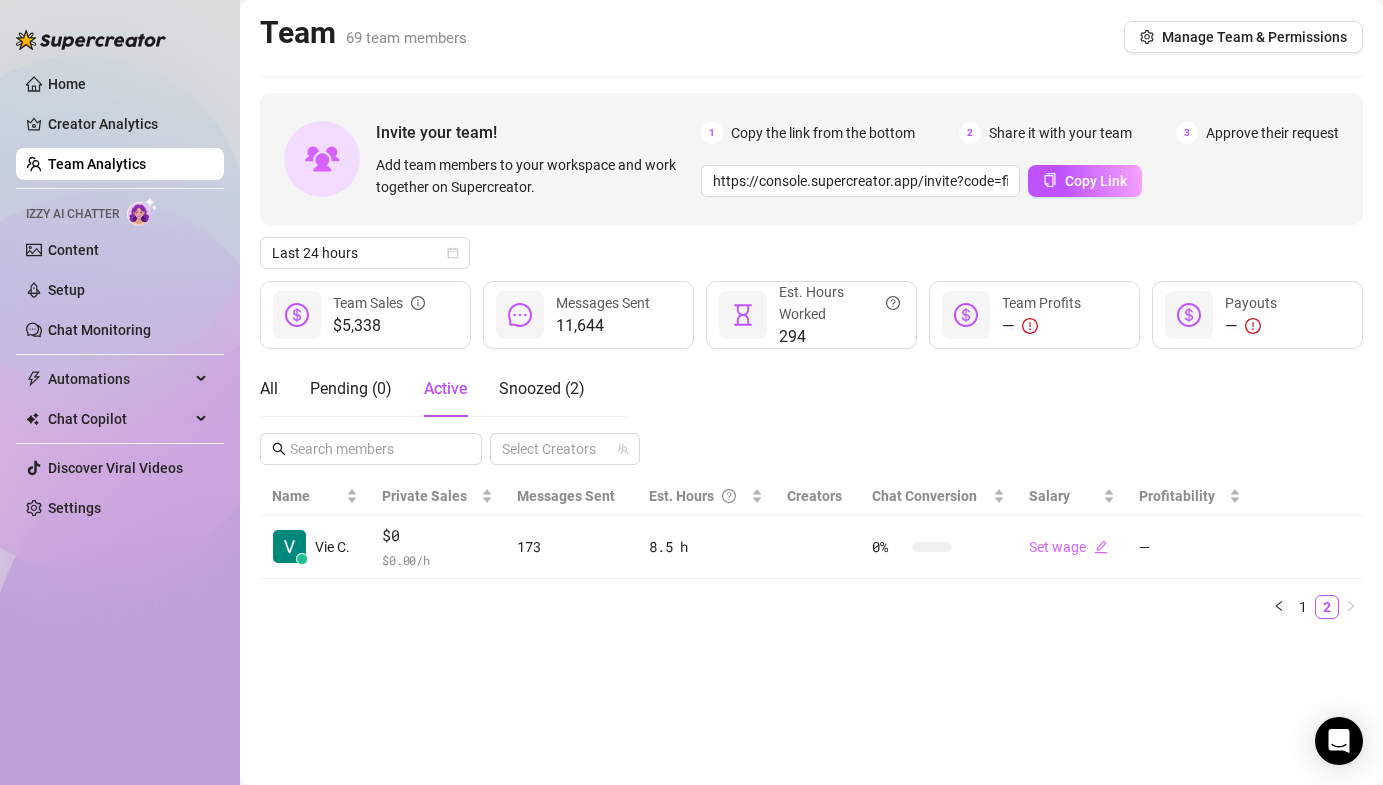 click on "Last 24 hours" at bounding box center (811, 253) 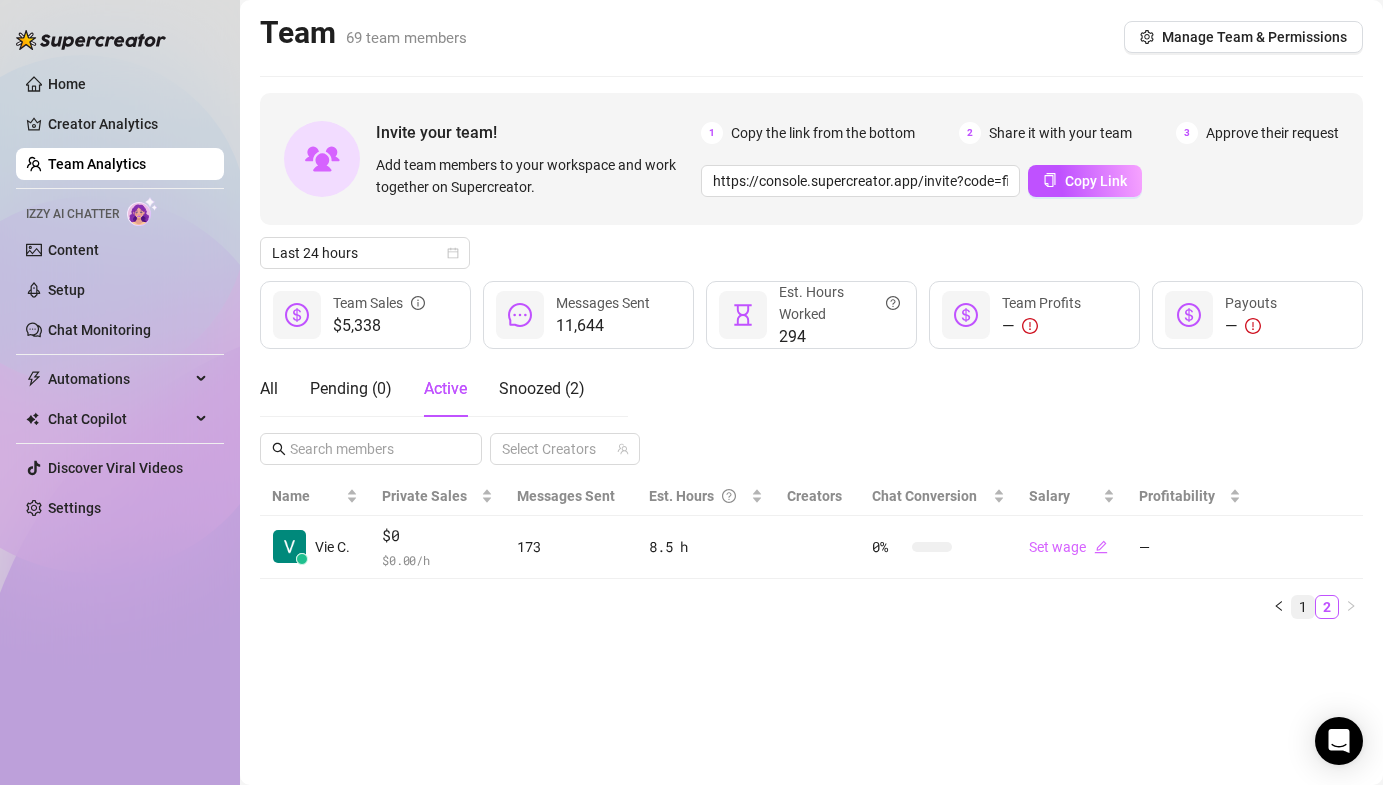 click on "1" at bounding box center (1303, 607) 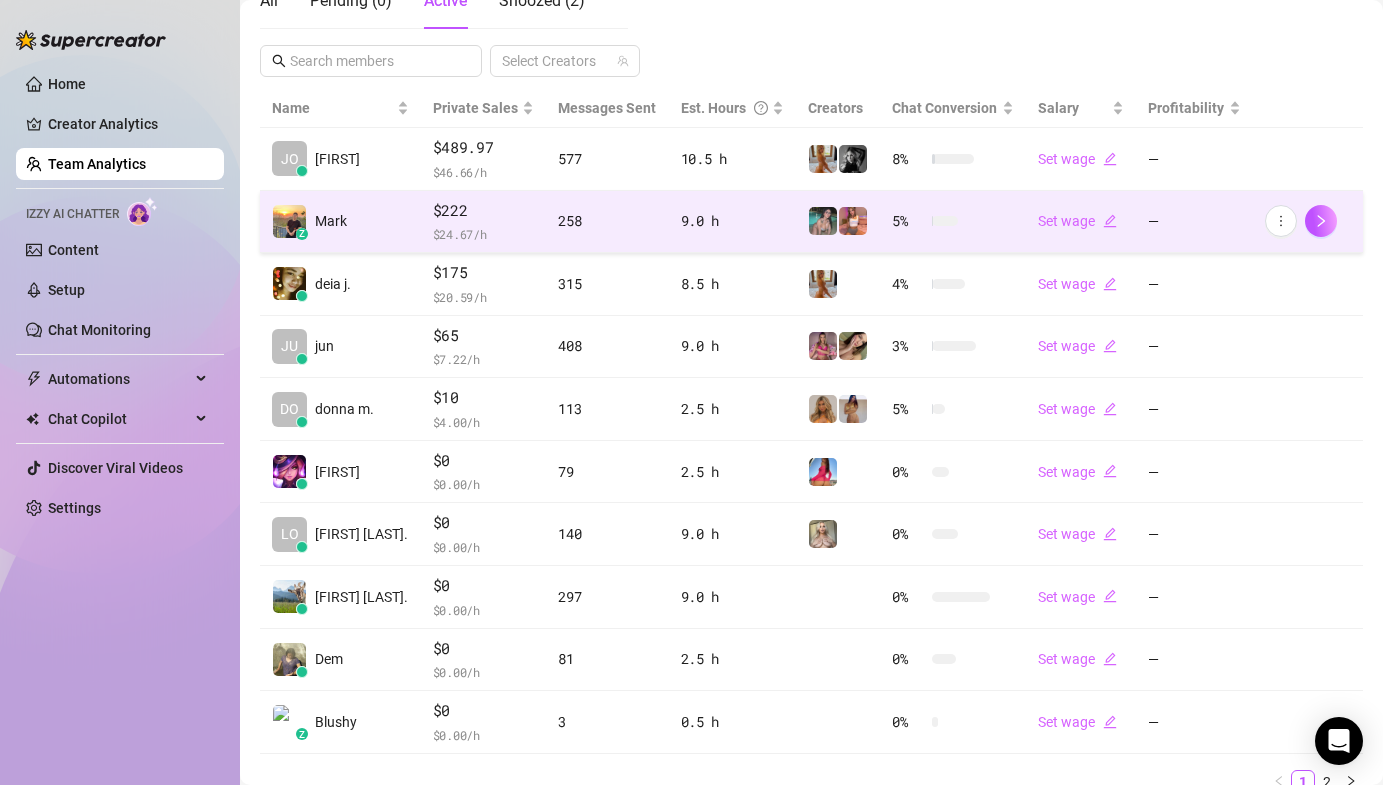 scroll, scrollTop: 472, scrollLeft: 0, axis: vertical 